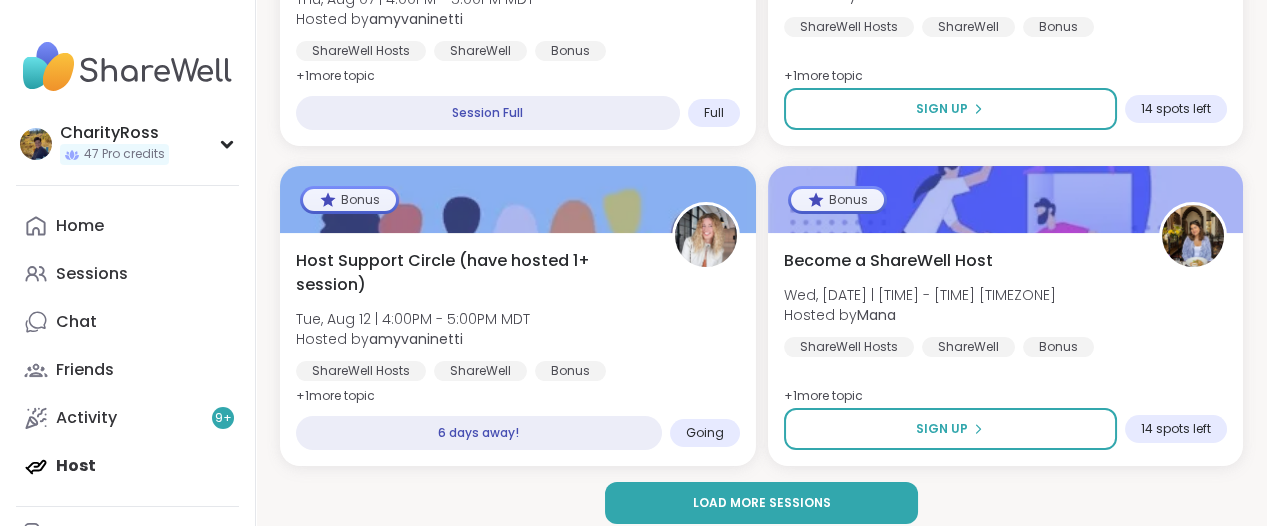 scroll, scrollTop: 750, scrollLeft: 0, axis: vertical 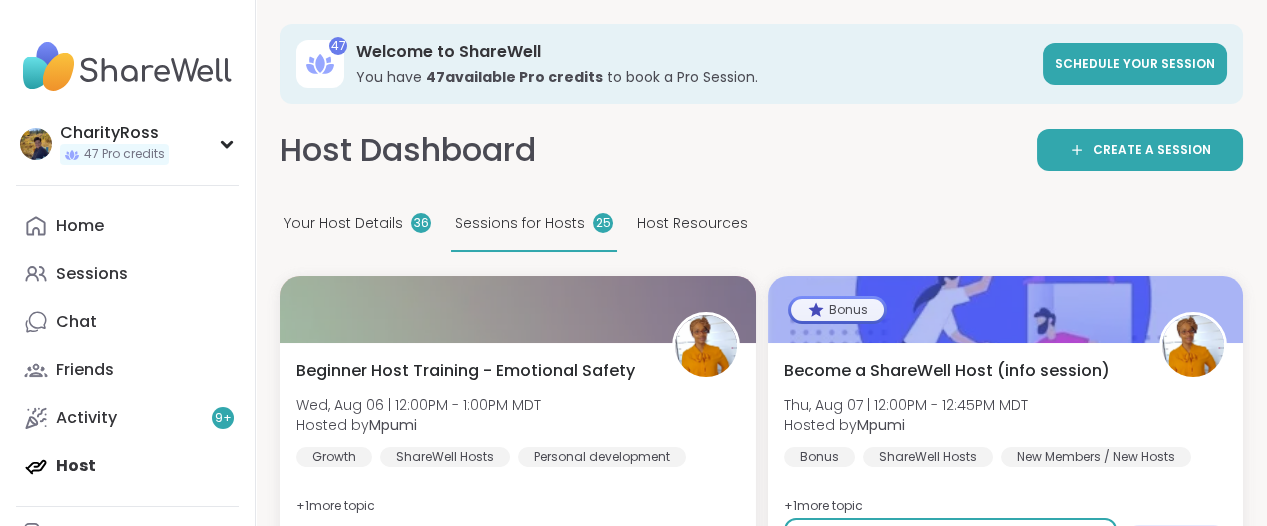 click on "Home Sessions Chat Friends Activity 9 + Host" at bounding box center [127, 346] 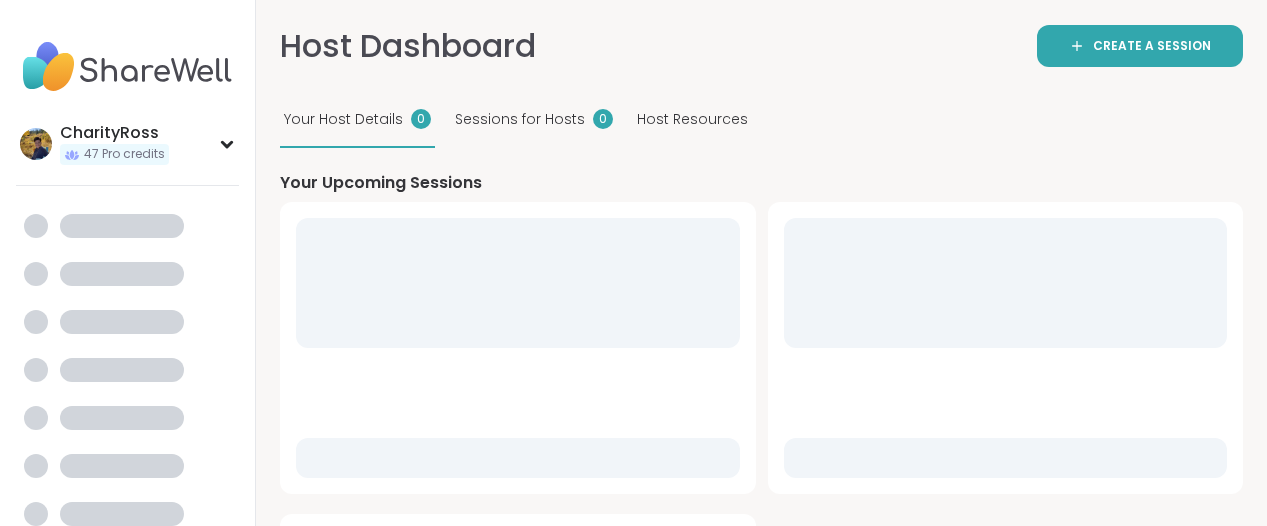 scroll, scrollTop: 0, scrollLeft: 0, axis: both 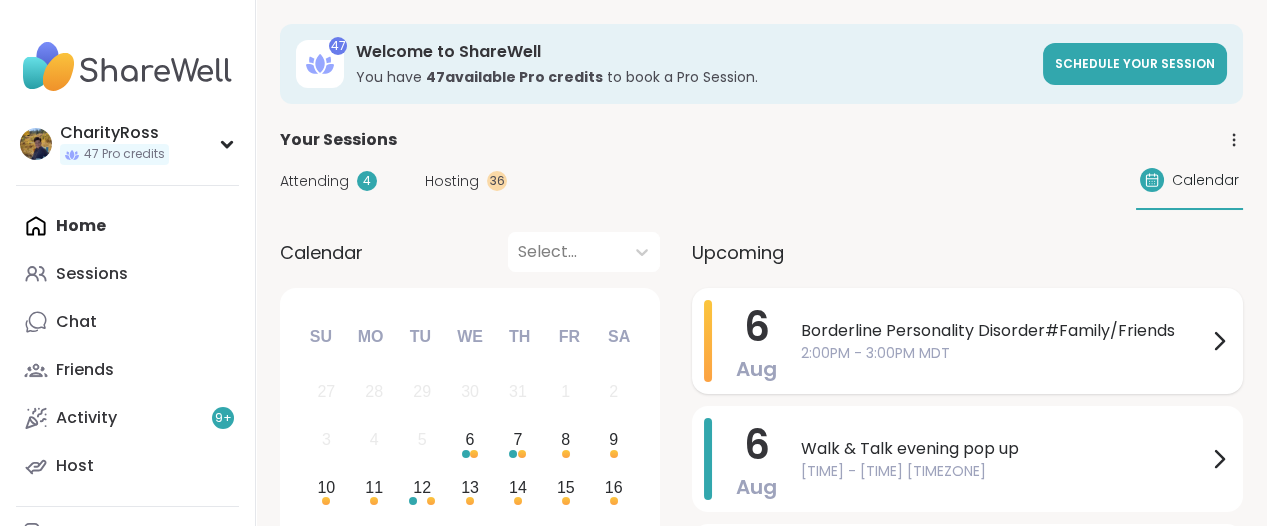 click on "Aug" at bounding box center [756, 369] 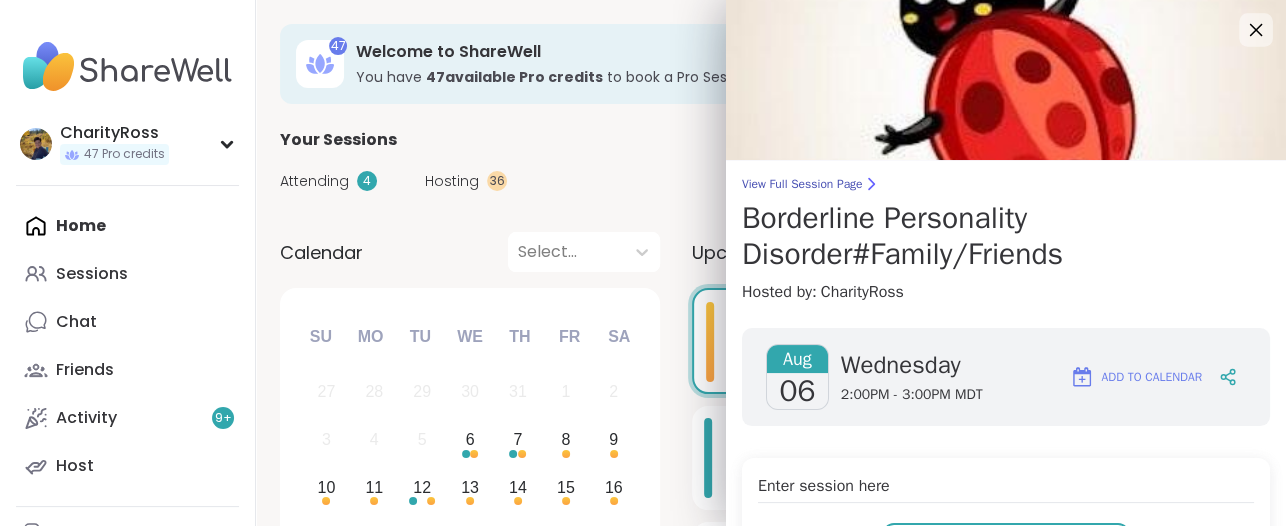 click 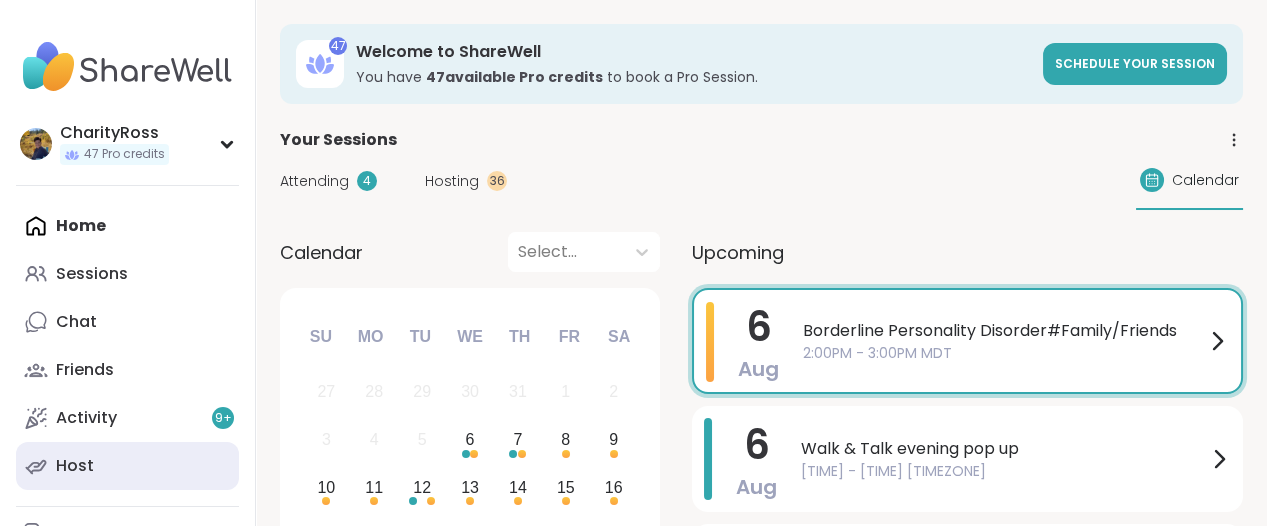 click on "Host" at bounding box center (127, 466) 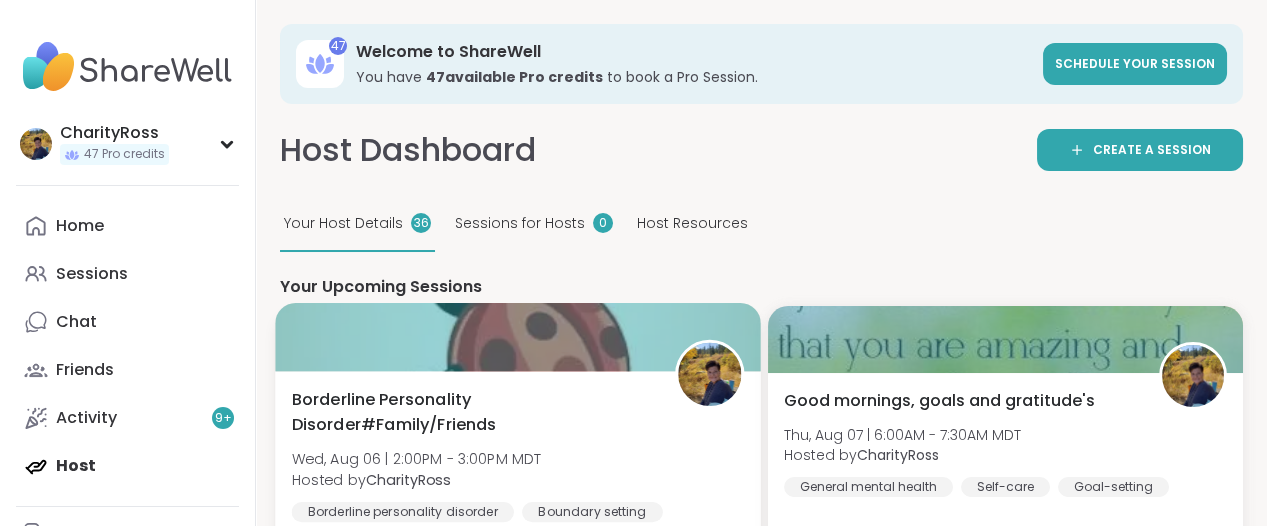scroll, scrollTop: 0, scrollLeft: 0, axis: both 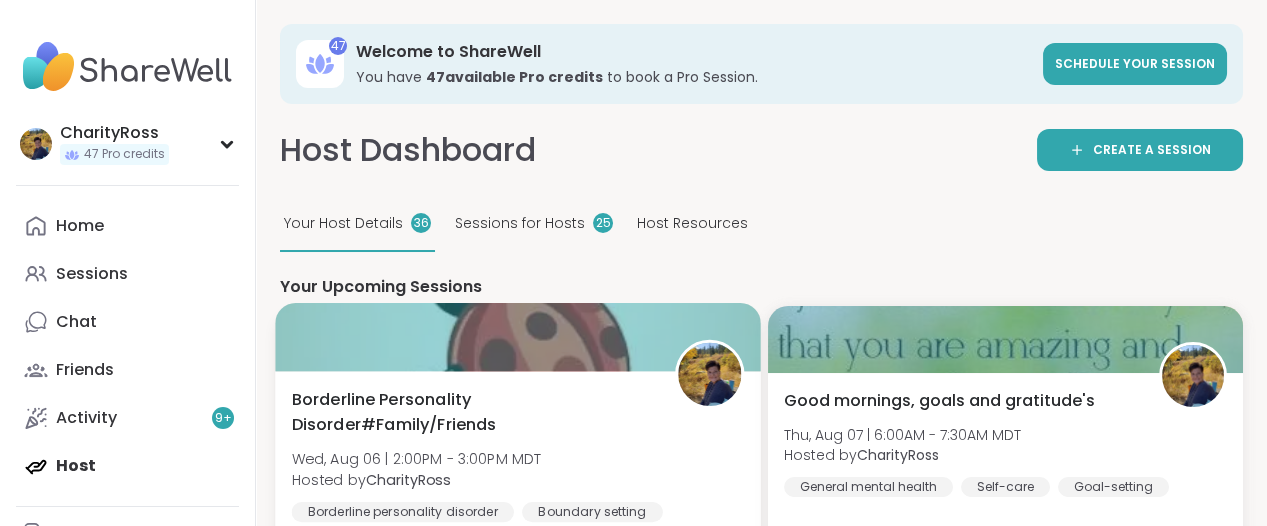 click on "Borderline Personality Disorder#Family/Friends" at bounding box center [472, 412] 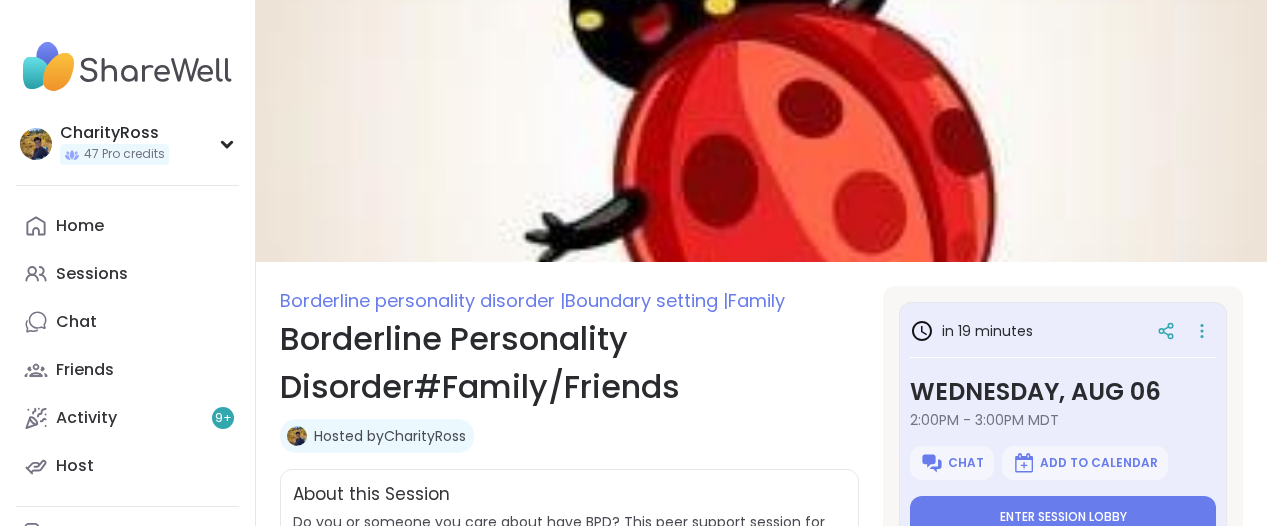 scroll, scrollTop: 0, scrollLeft: 0, axis: both 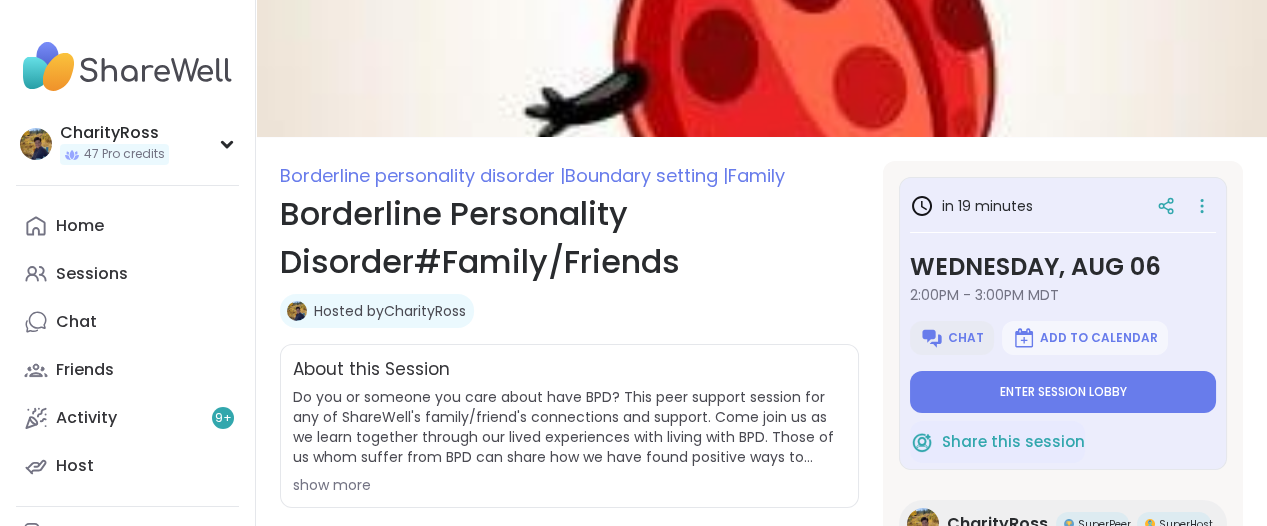 click at bounding box center [932, 338] 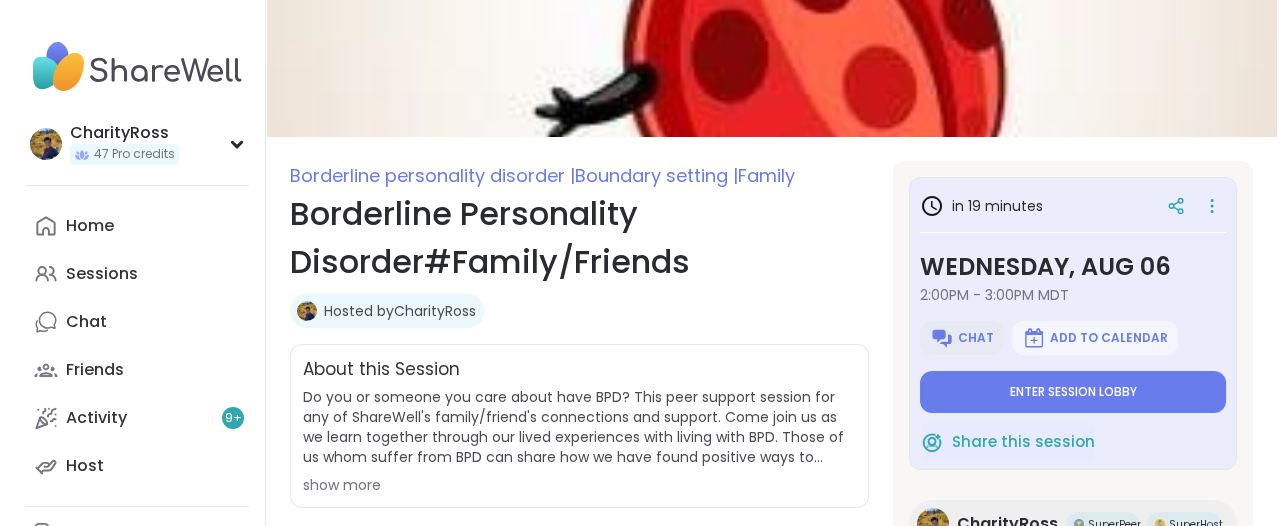 scroll, scrollTop: 0, scrollLeft: 0, axis: both 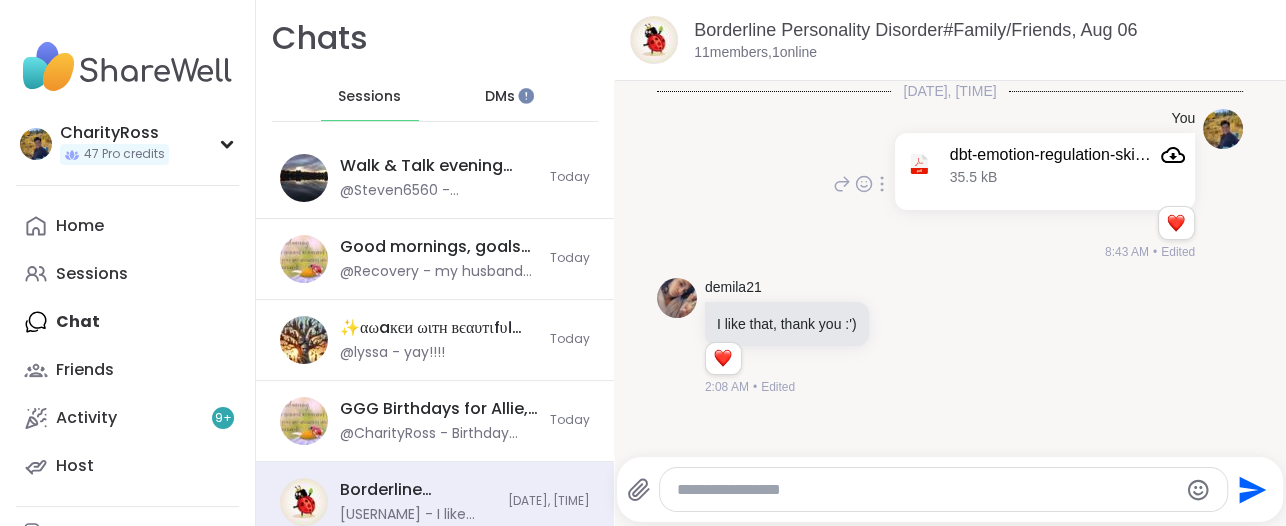 click 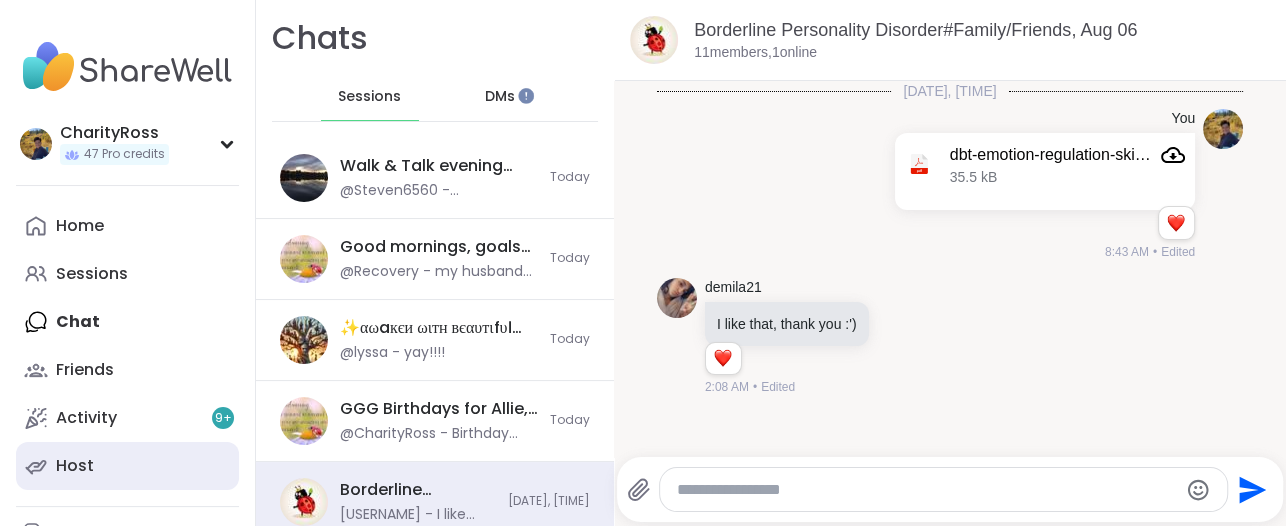 click on "Host" at bounding box center [127, 466] 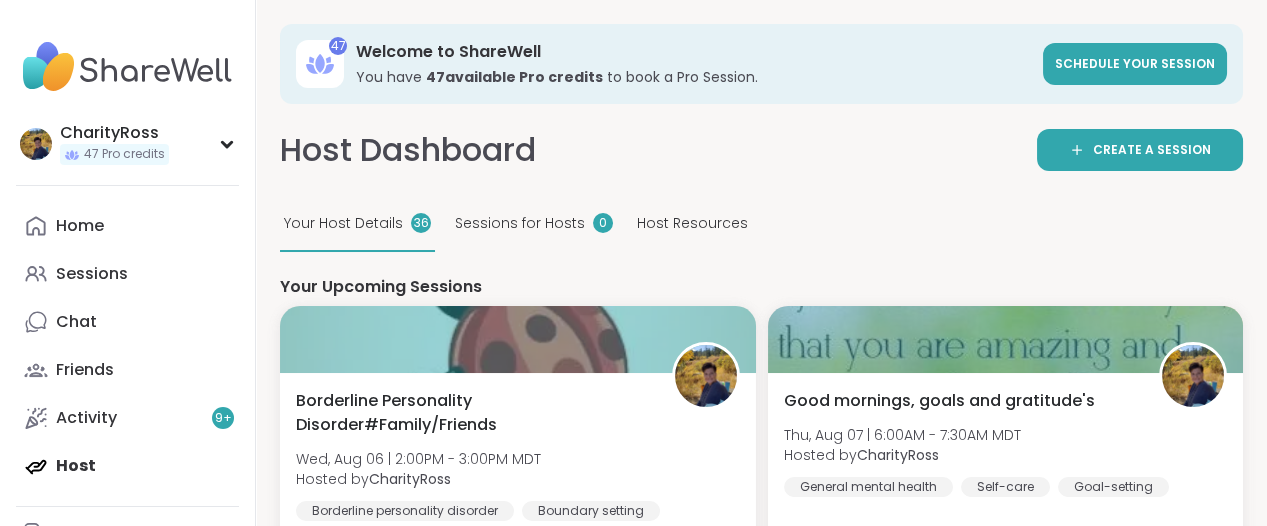 scroll, scrollTop: 0, scrollLeft: 0, axis: both 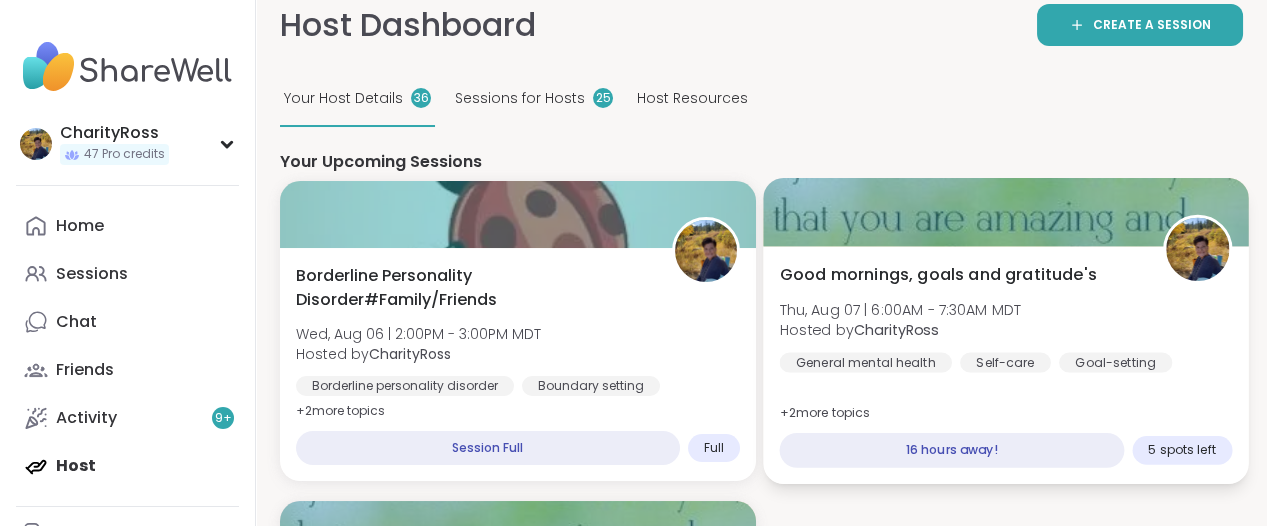 click on "Good mornings, goals and gratitude's Thu, Aug 07 | 6:00AM - 7:30AM MDT Hosted by  CharityRoss General mental health Self-care Goal-setting + 2  more topic s" at bounding box center (1005, 318) 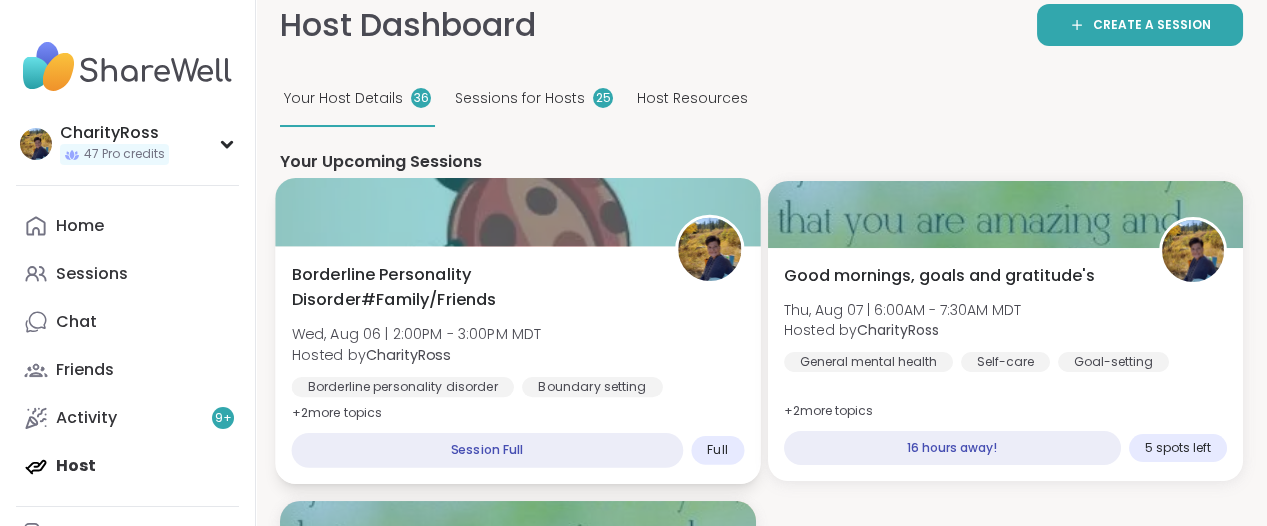 click on "Borderline Personality Disorder#Family/Friends Wed, Aug 06 | 2:00PM - 3:00PM MDT Hosted by  CharityRoss Borderline personality disorder Boundary setting Family + 2  more topic s Session Full Full" at bounding box center (517, 366) 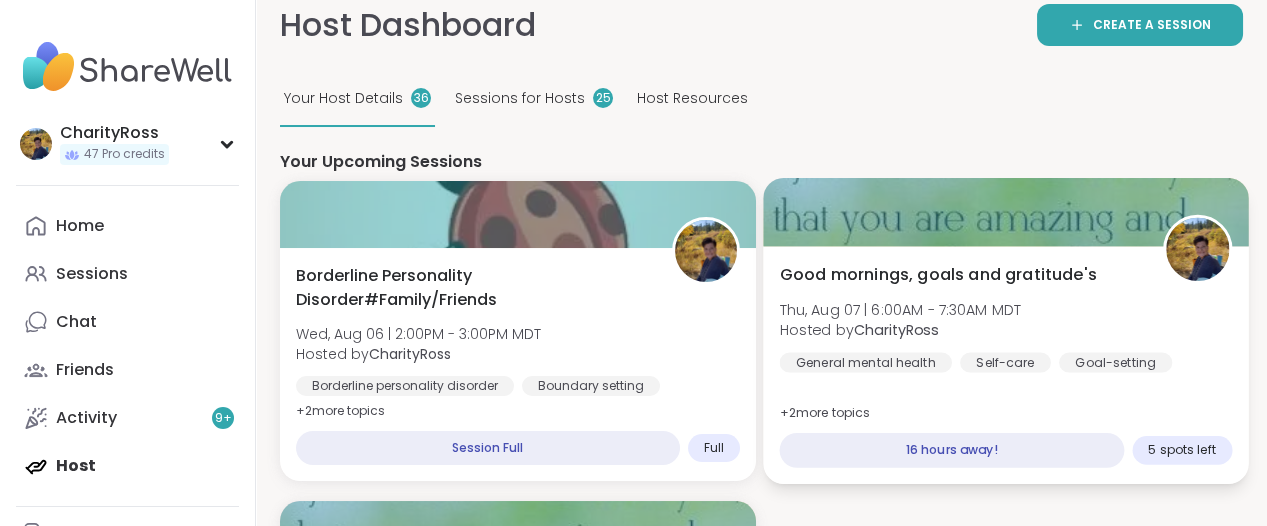 click on "Good mornings, goals and gratitude's" at bounding box center (937, 275) 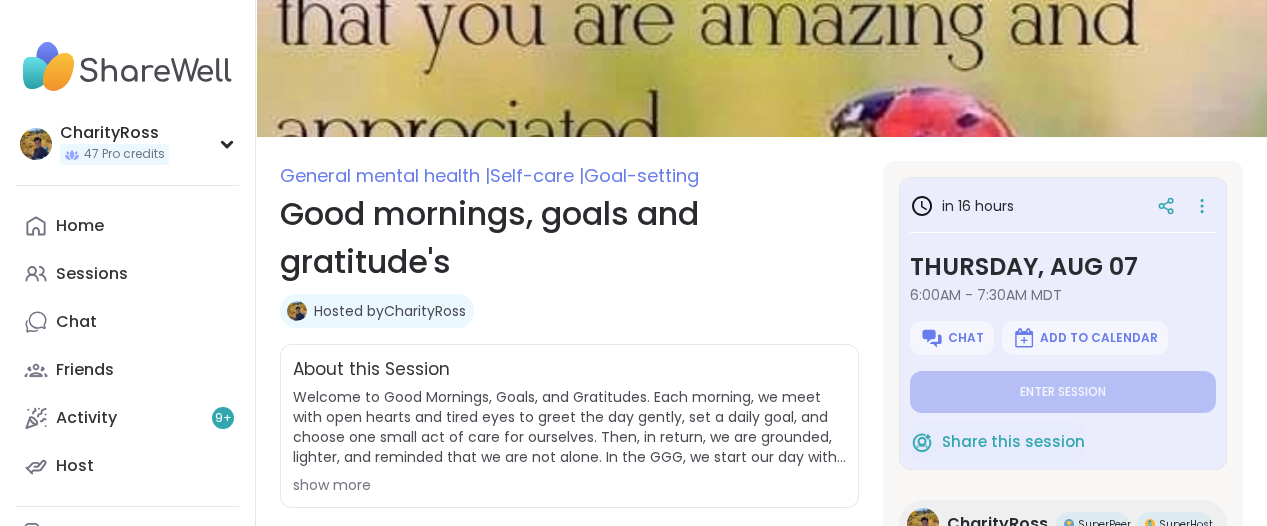 click on "Share this session" at bounding box center (1013, 442) 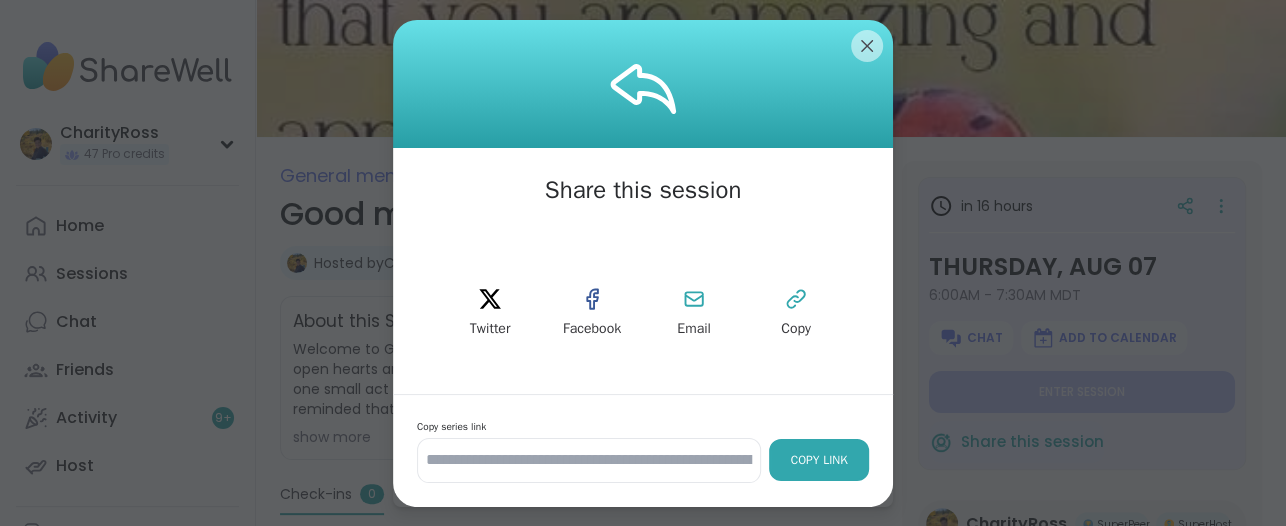 click on "Copy Link" at bounding box center (819, 460) 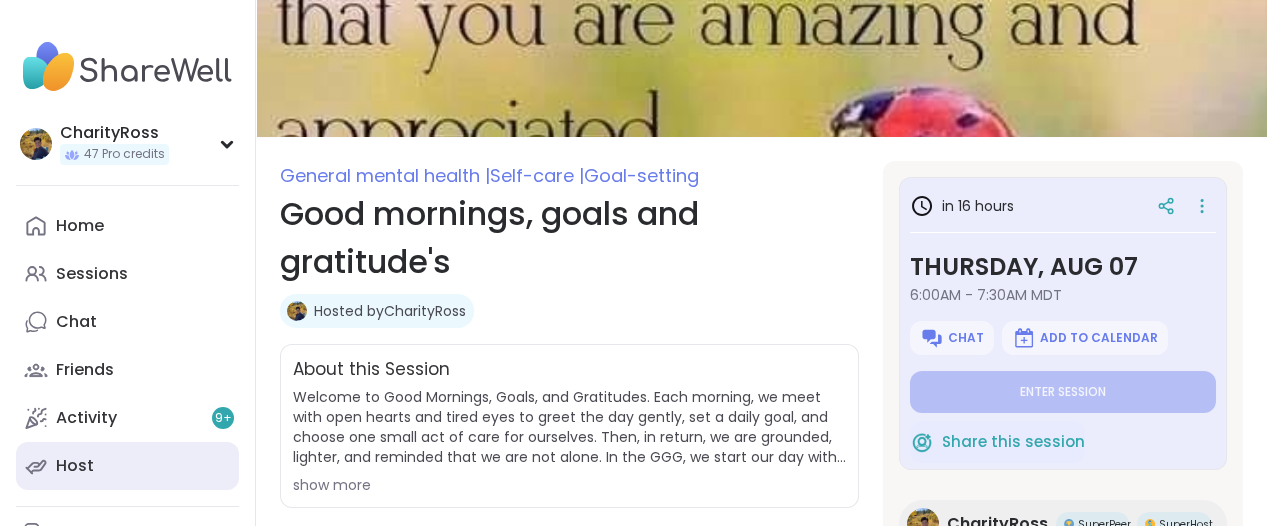 click on "Host" at bounding box center [127, 466] 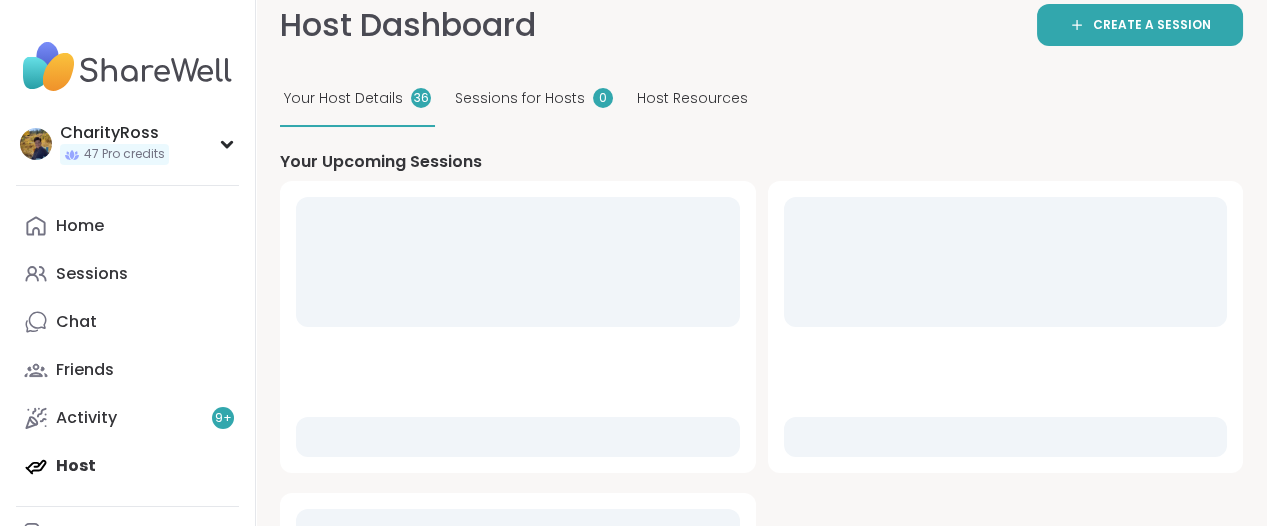 scroll, scrollTop: 0, scrollLeft: 0, axis: both 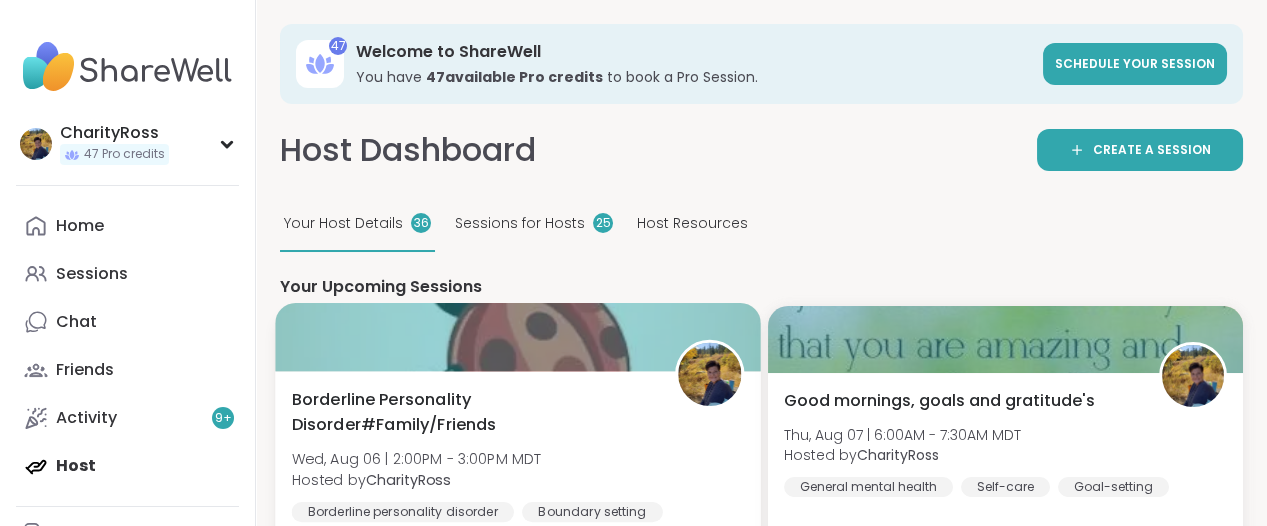 click on "Borderline Personality Disorder#Family/Friends" at bounding box center (472, 412) 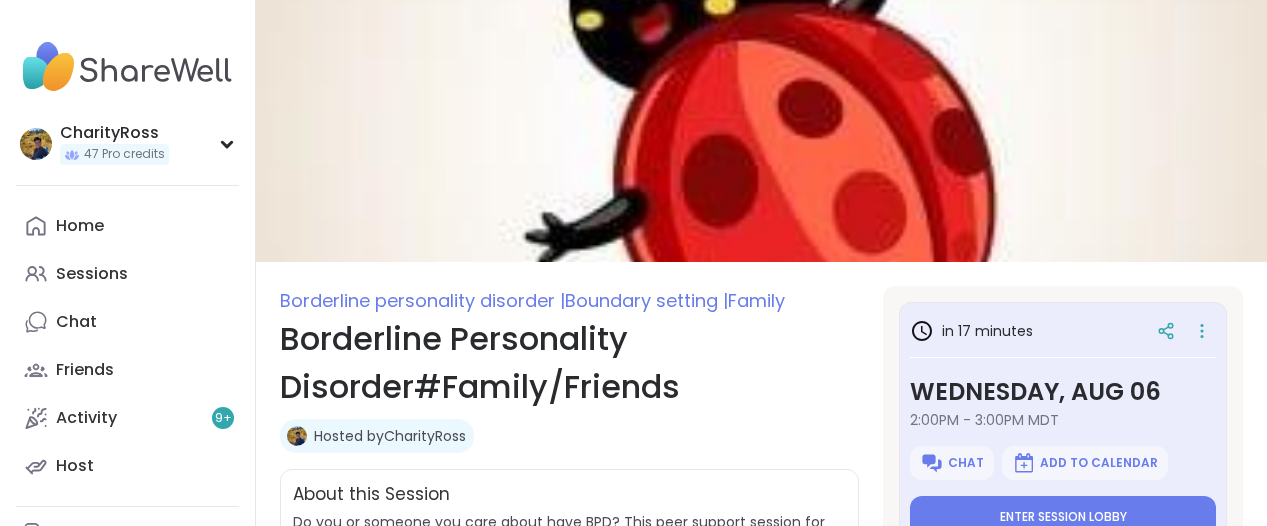 scroll, scrollTop: 0, scrollLeft: 0, axis: both 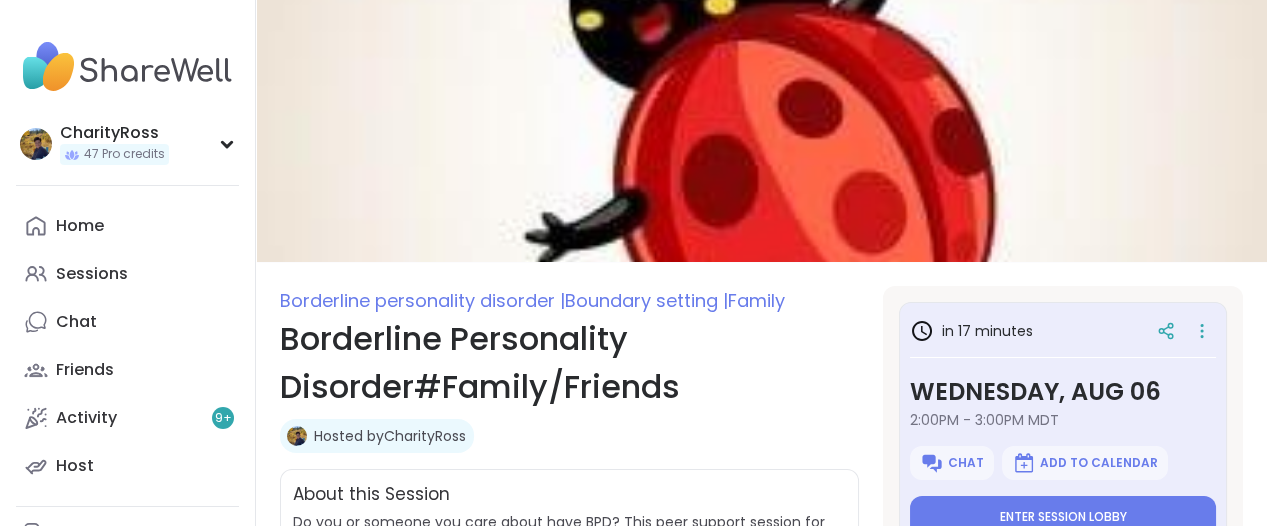 click on "Chat" at bounding box center (966, 463) 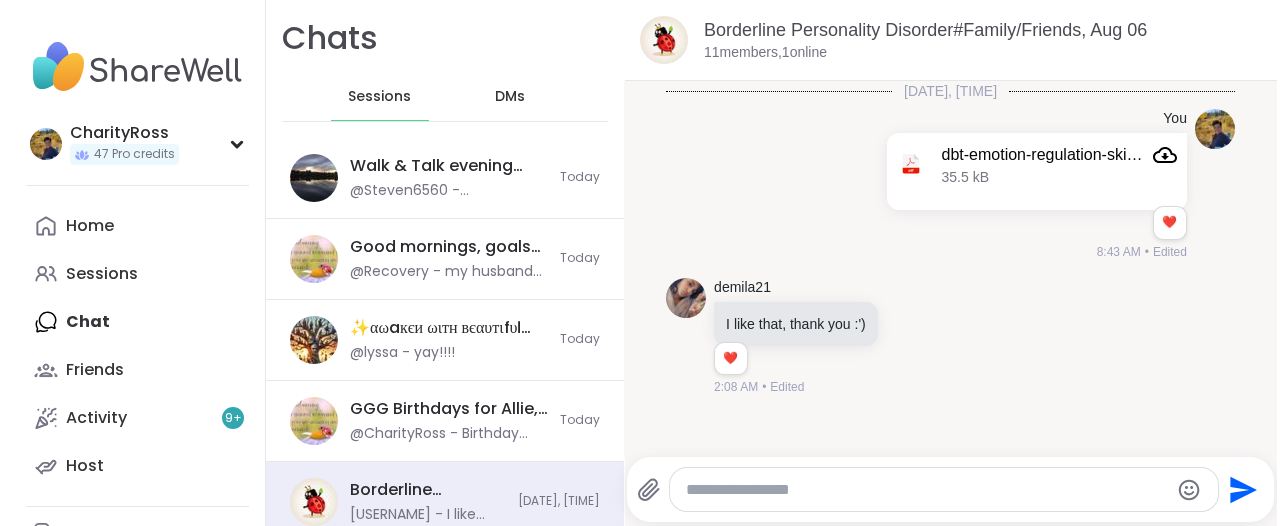 scroll, scrollTop: 0, scrollLeft: 0, axis: both 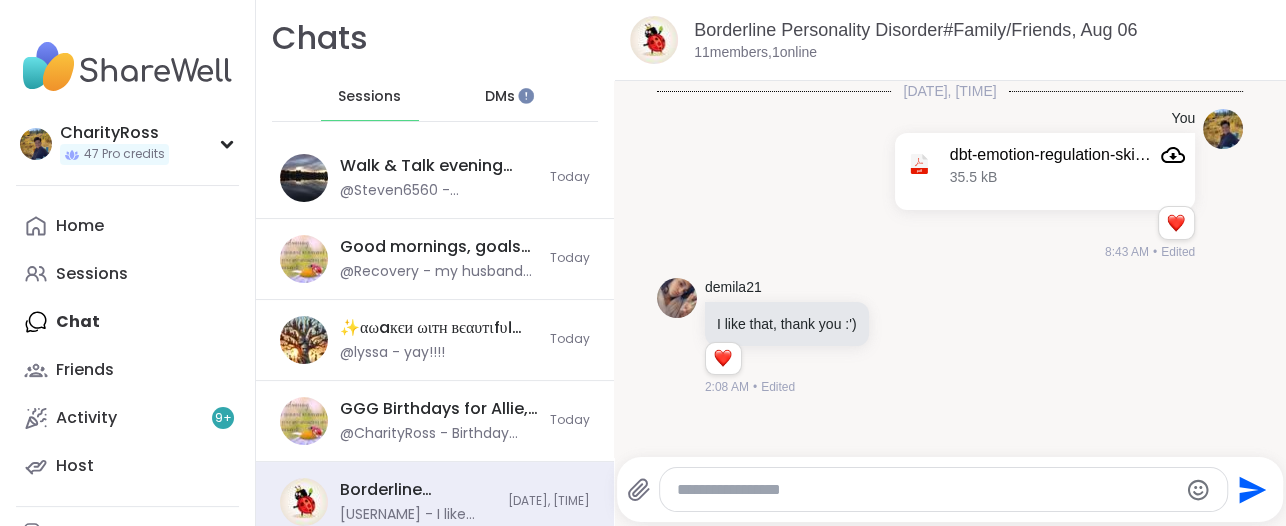 click at bounding box center [926, 490] 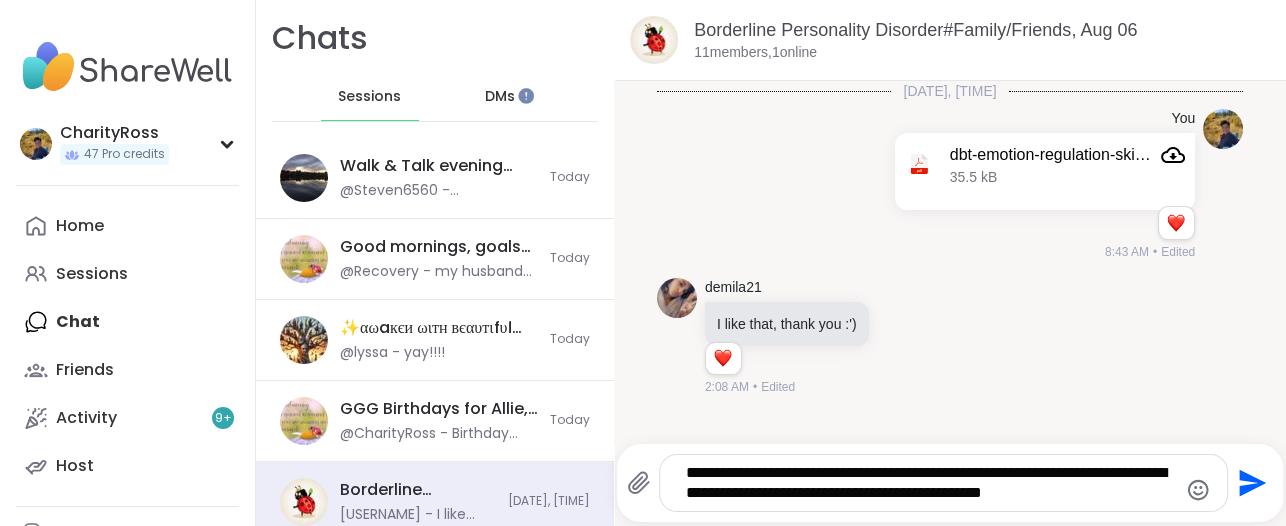 type on "**********" 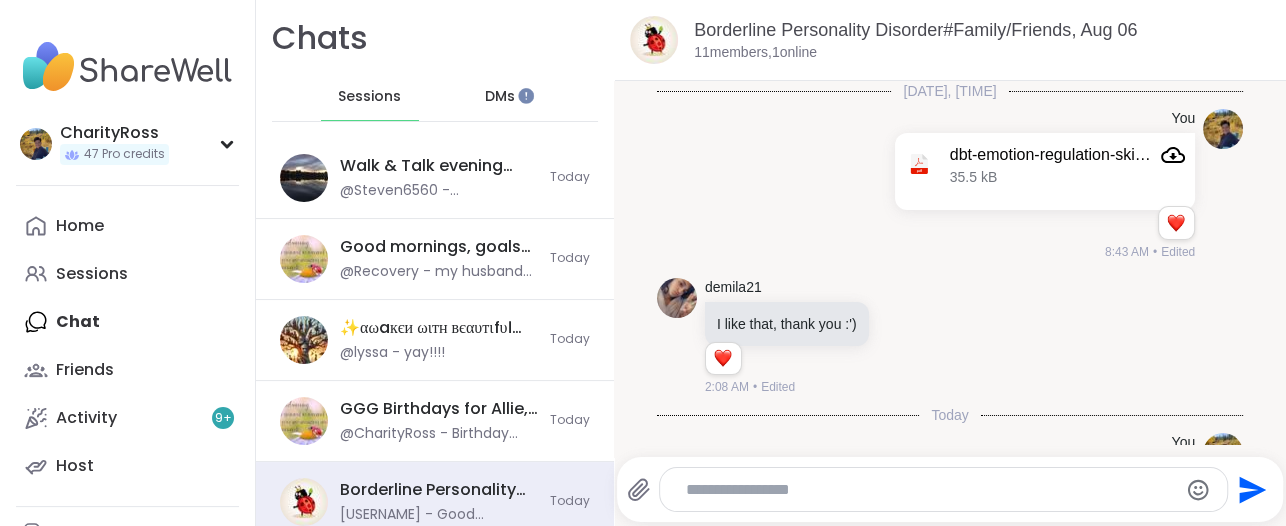 scroll, scrollTop: 125, scrollLeft: 0, axis: vertical 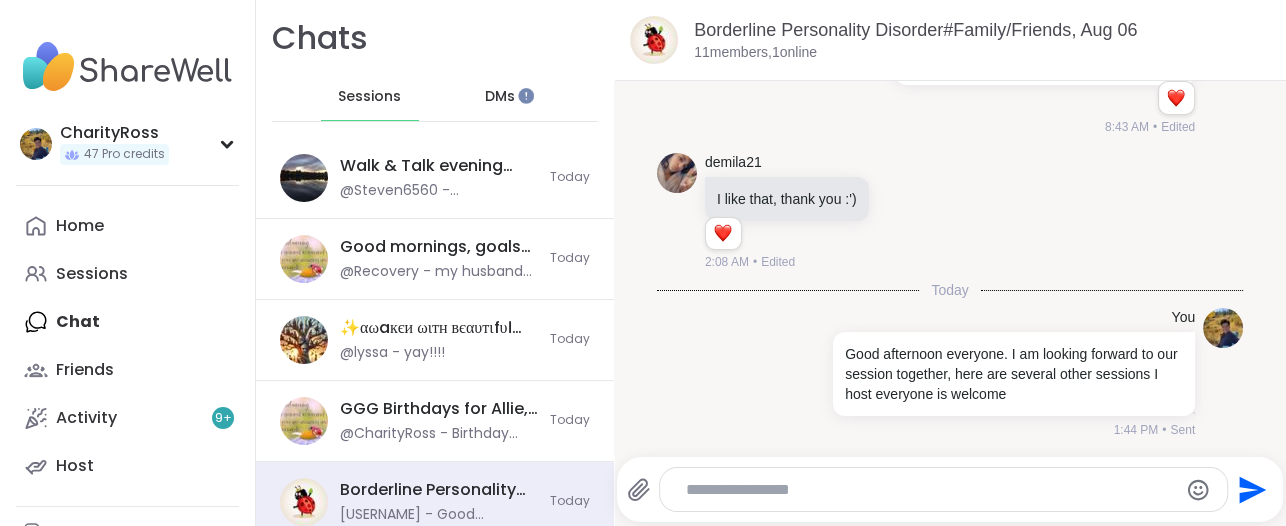 paste on "**********" 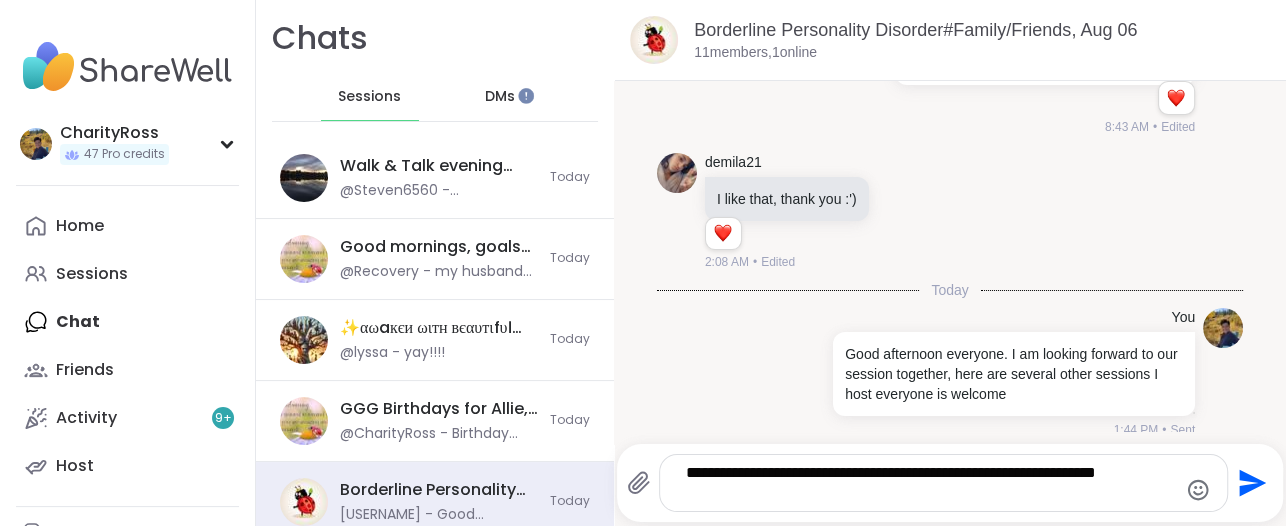 type on "**********" 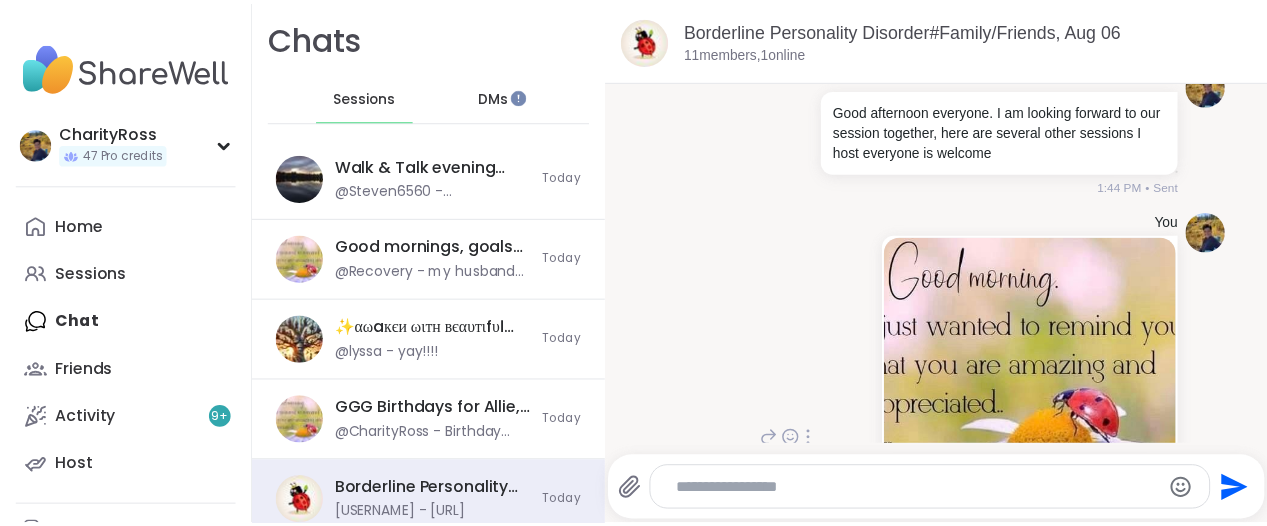 scroll, scrollTop: 501, scrollLeft: 0, axis: vertical 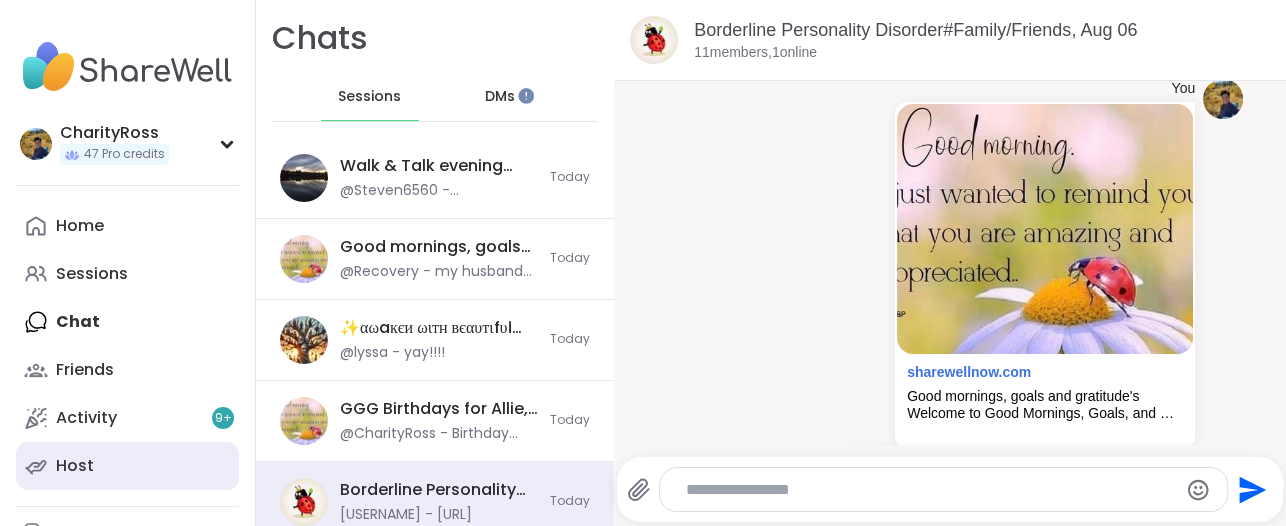 click on "Host" at bounding box center [127, 466] 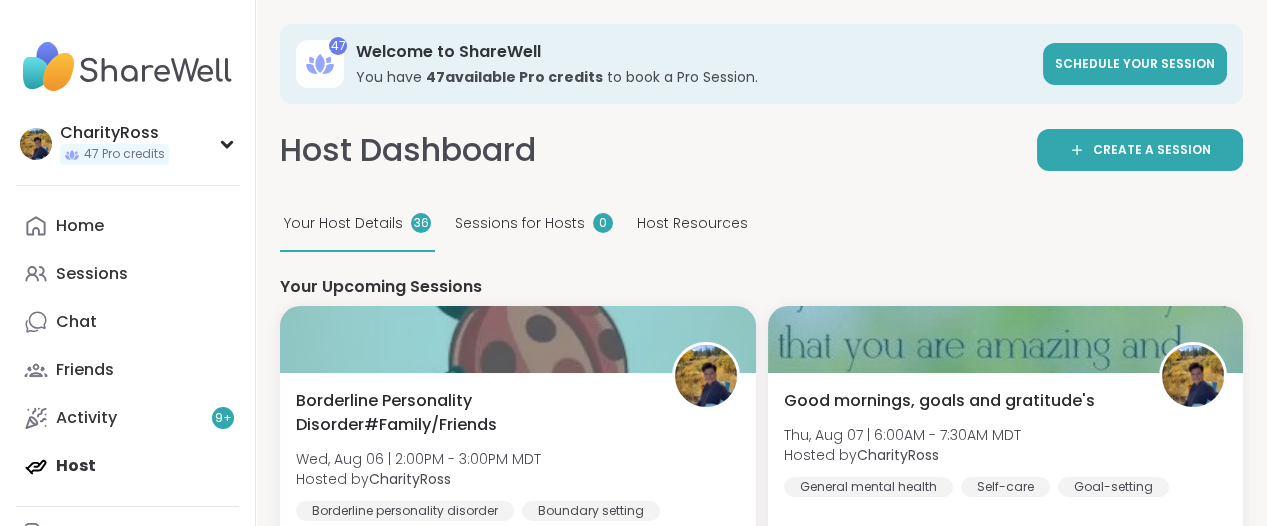 scroll, scrollTop: 92, scrollLeft: 0, axis: vertical 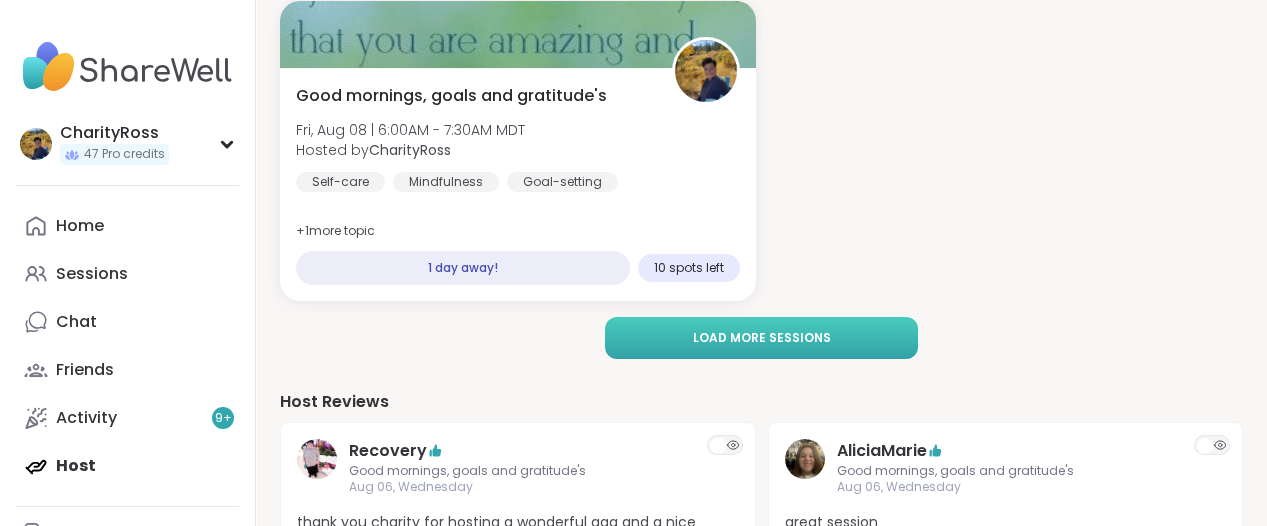 click on "Load more sessions" at bounding box center [761, 338] 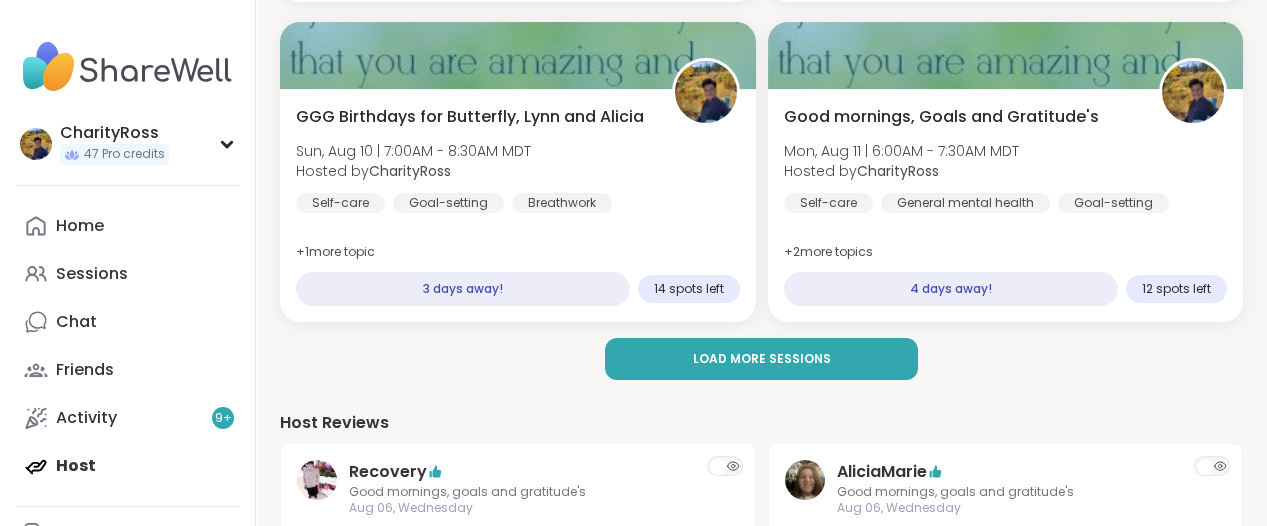 scroll, scrollTop: 1000, scrollLeft: 0, axis: vertical 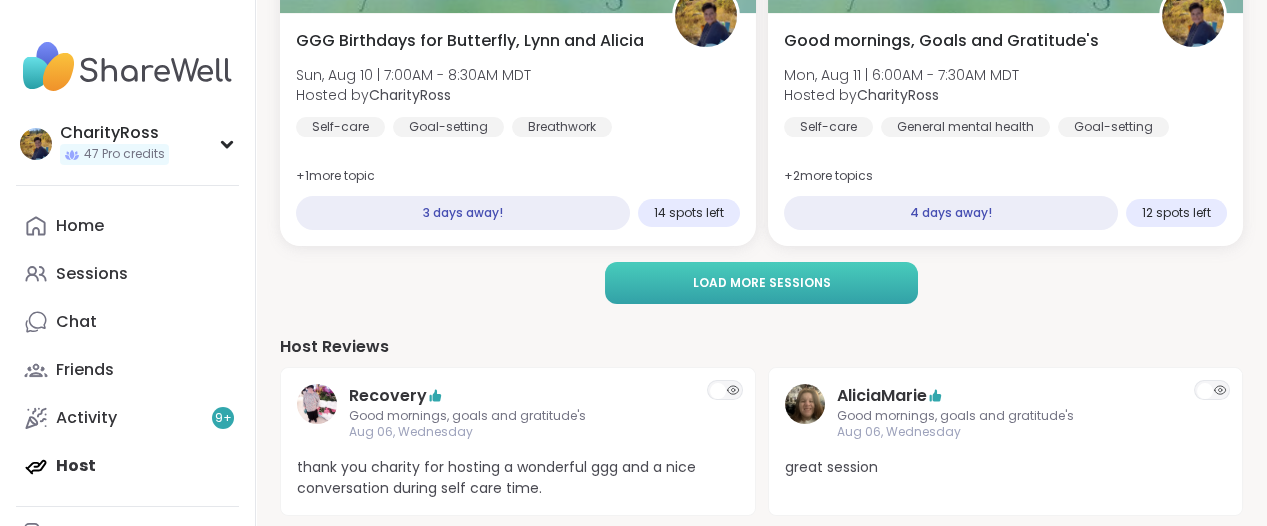 click on "Load more sessions" at bounding box center (761, 283) 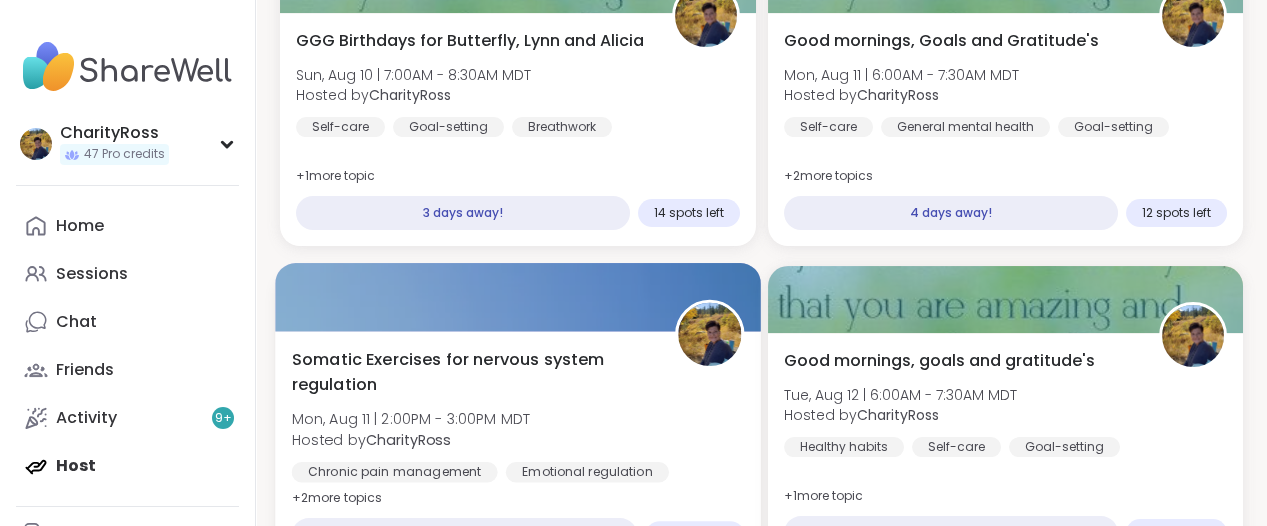 click at bounding box center [517, 297] 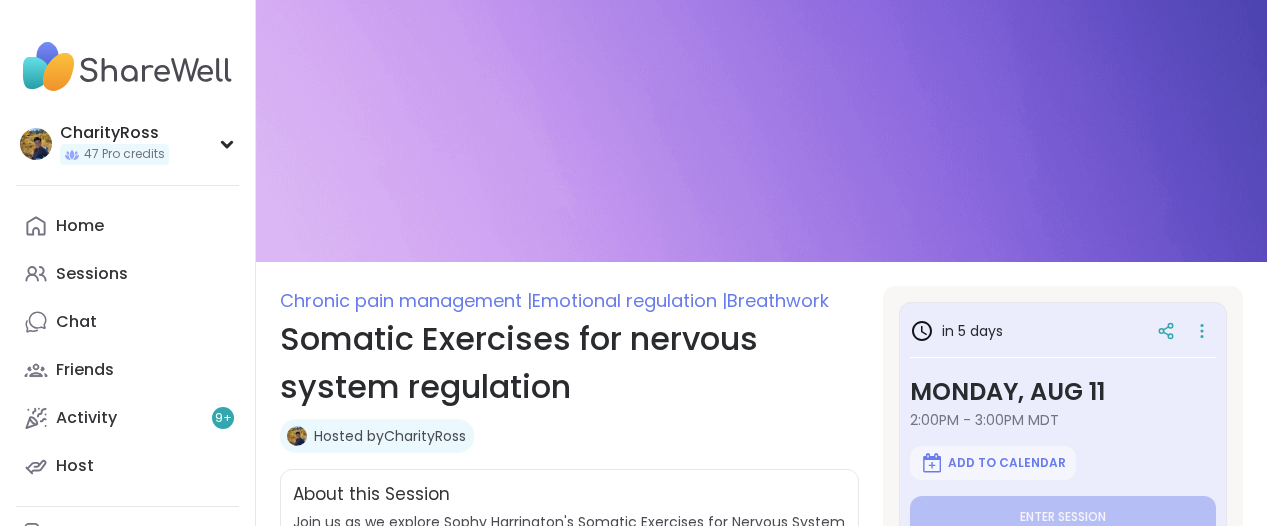 scroll, scrollTop: 0, scrollLeft: 0, axis: both 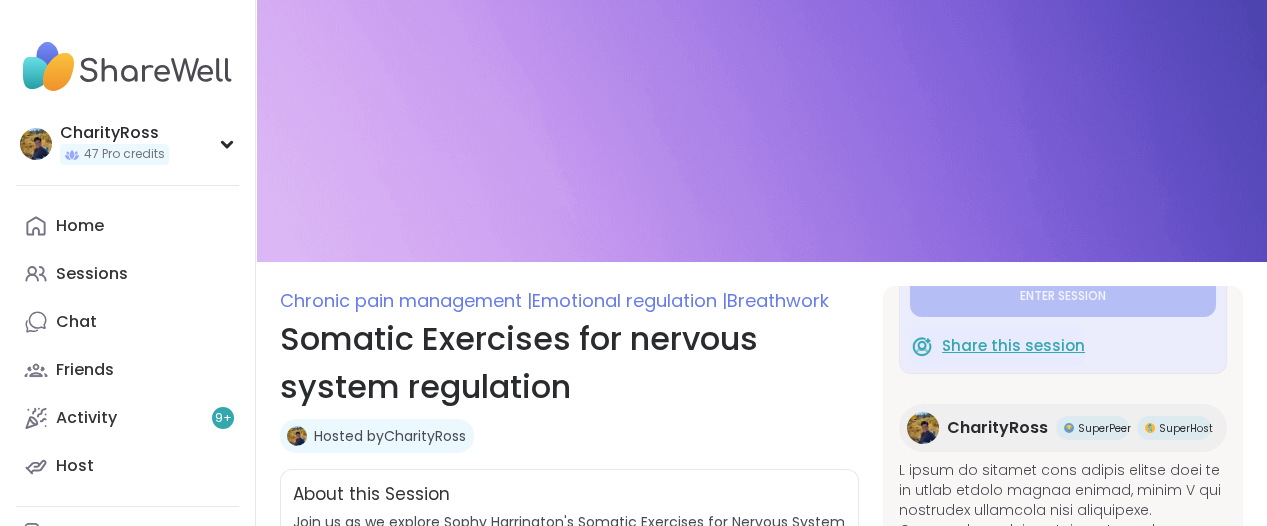 click on "Share this session" at bounding box center (1013, 346) 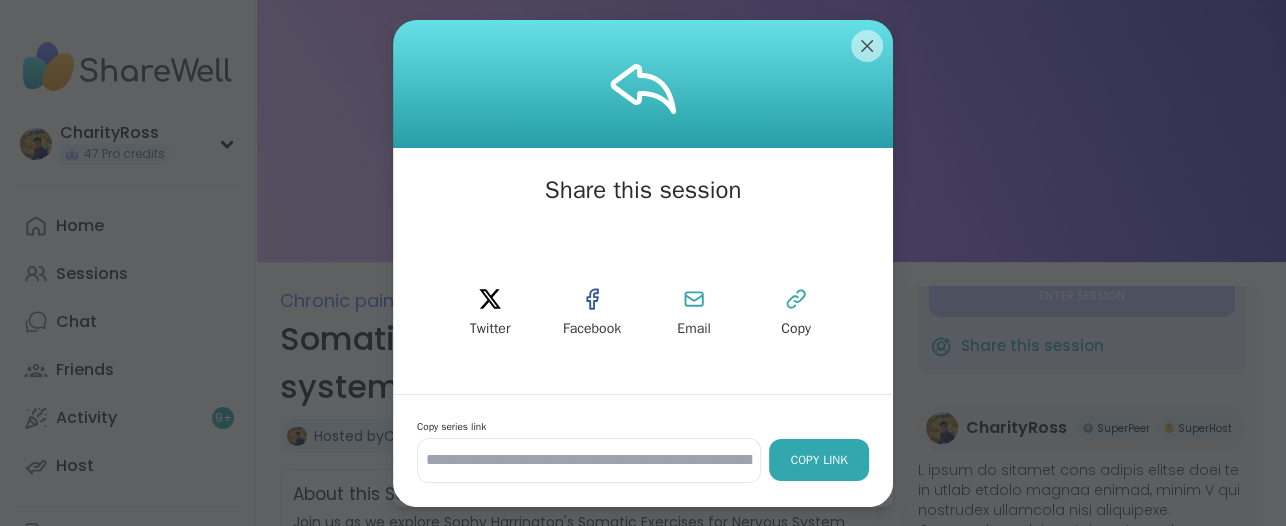 click on "Copy Link" at bounding box center (819, 460) 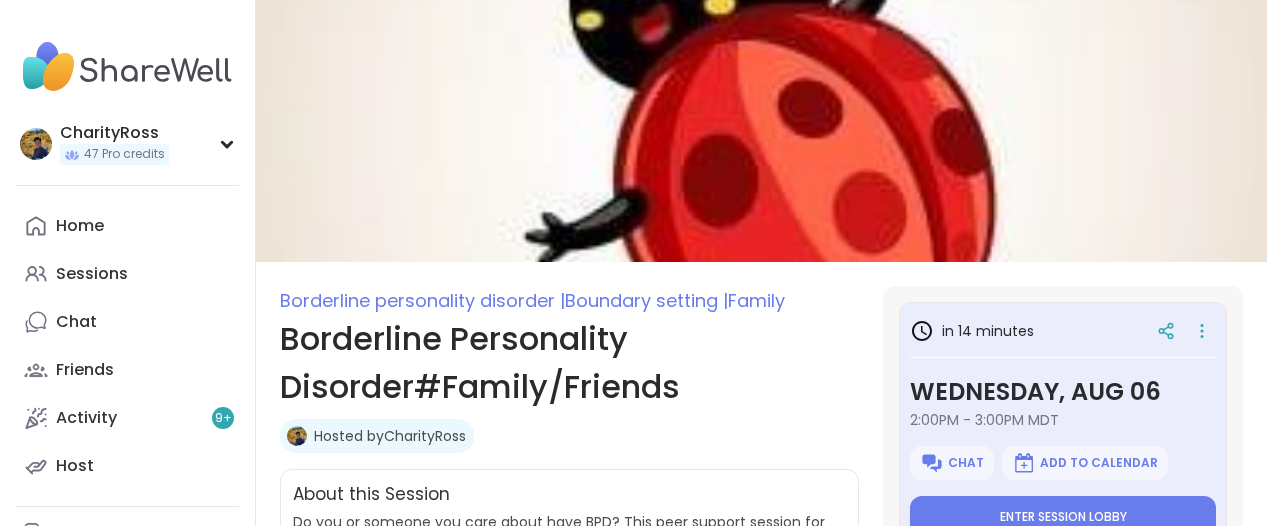 scroll, scrollTop: 0, scrollLeft: 0, axis: both 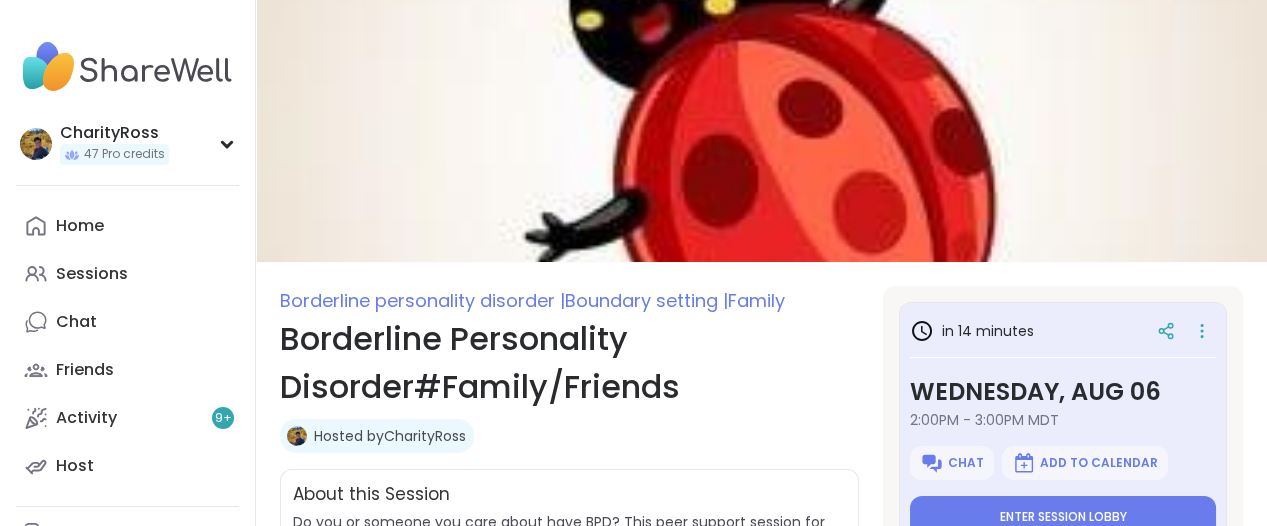 click at bounding box center (932, 463) 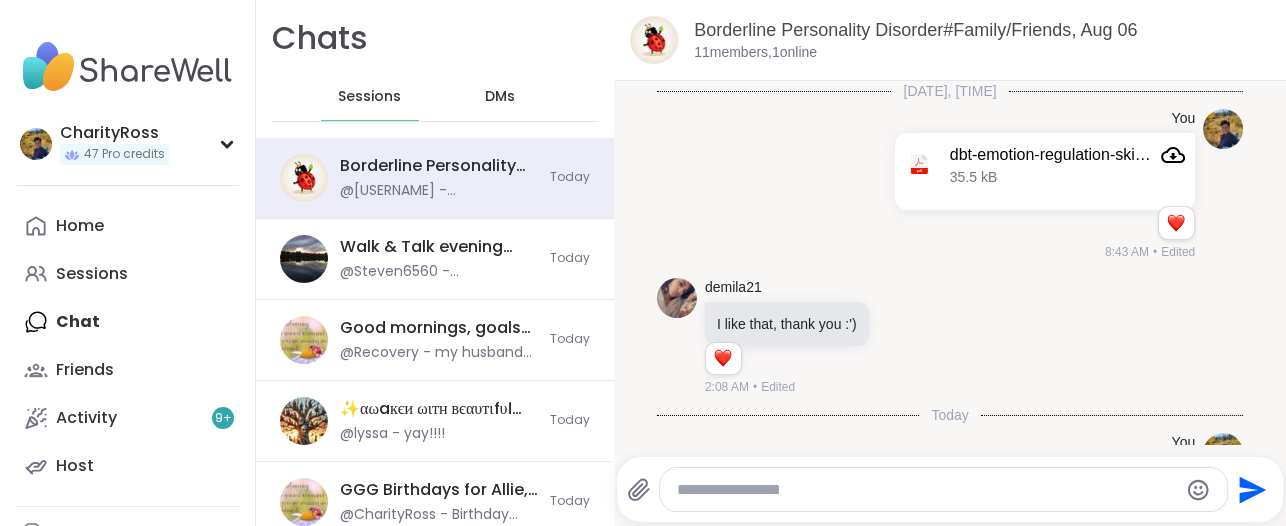 scroll, scrollTop: 0, scrollLeft: 0, axis: both 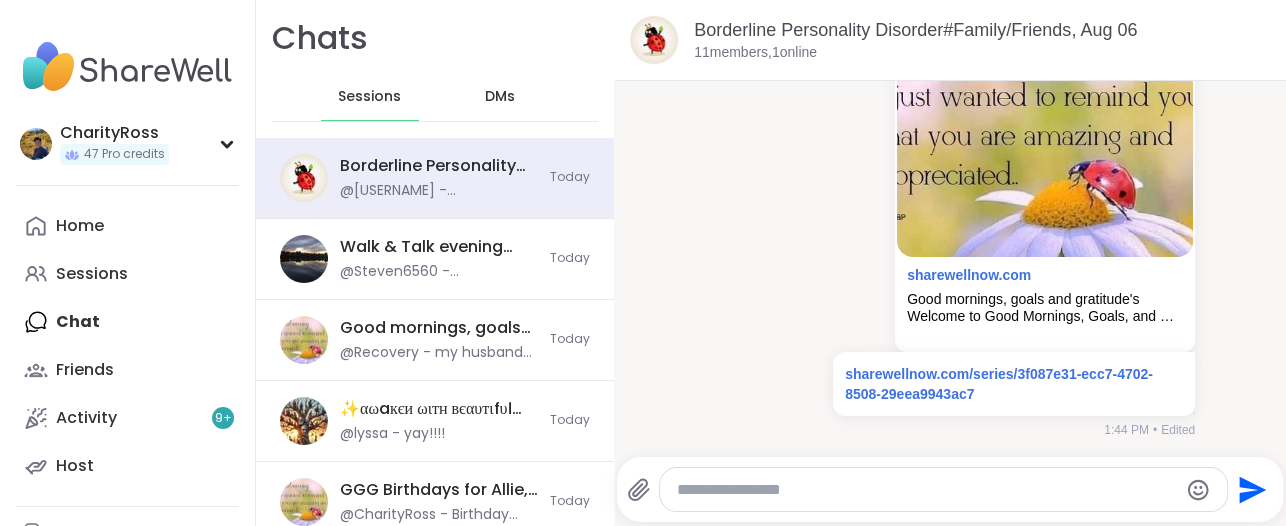 click at bounding box center (926, 490) 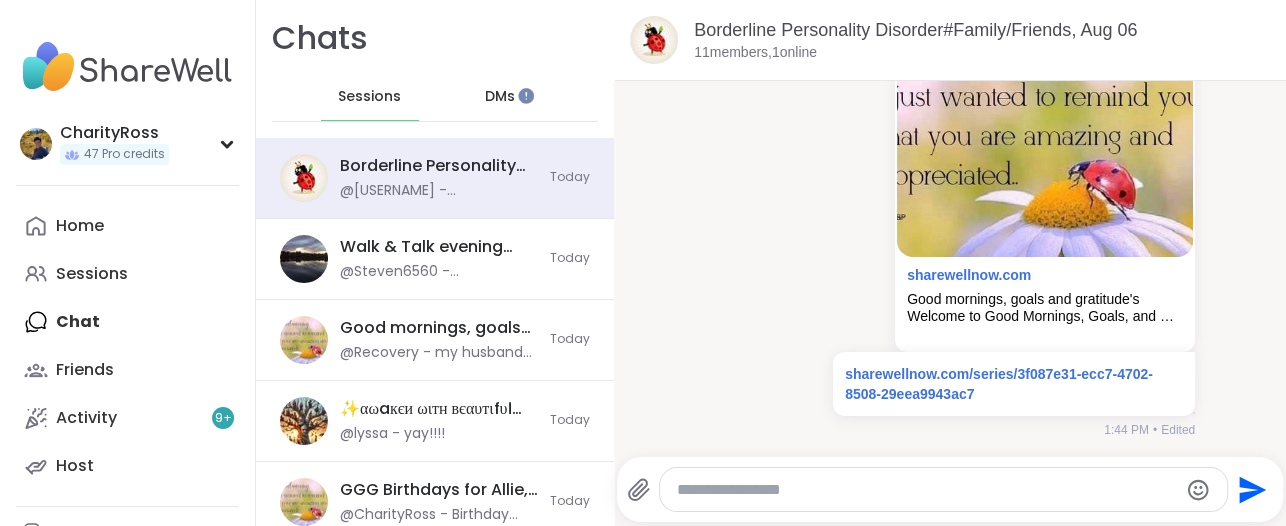 scroll, scrollTop: 0, scrollLeft: 0, axis: both 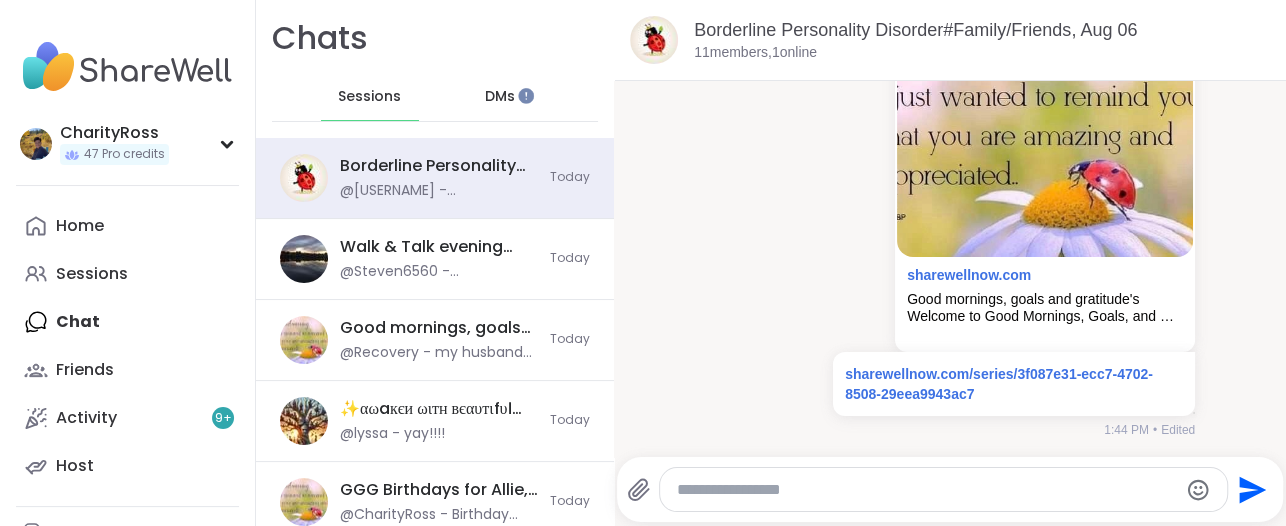paste on "**********" 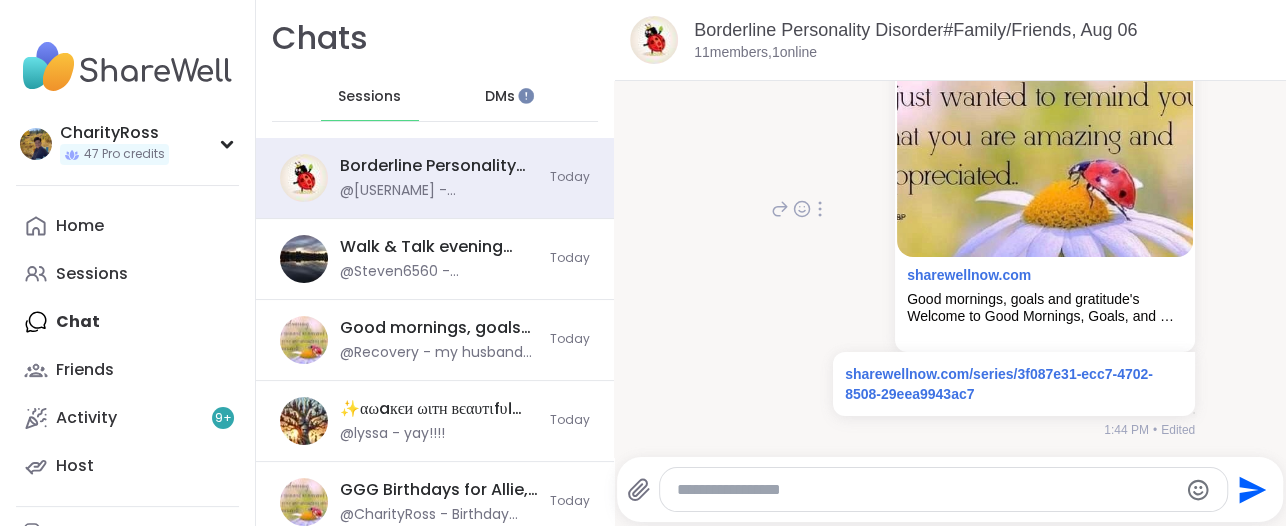type on "**********" 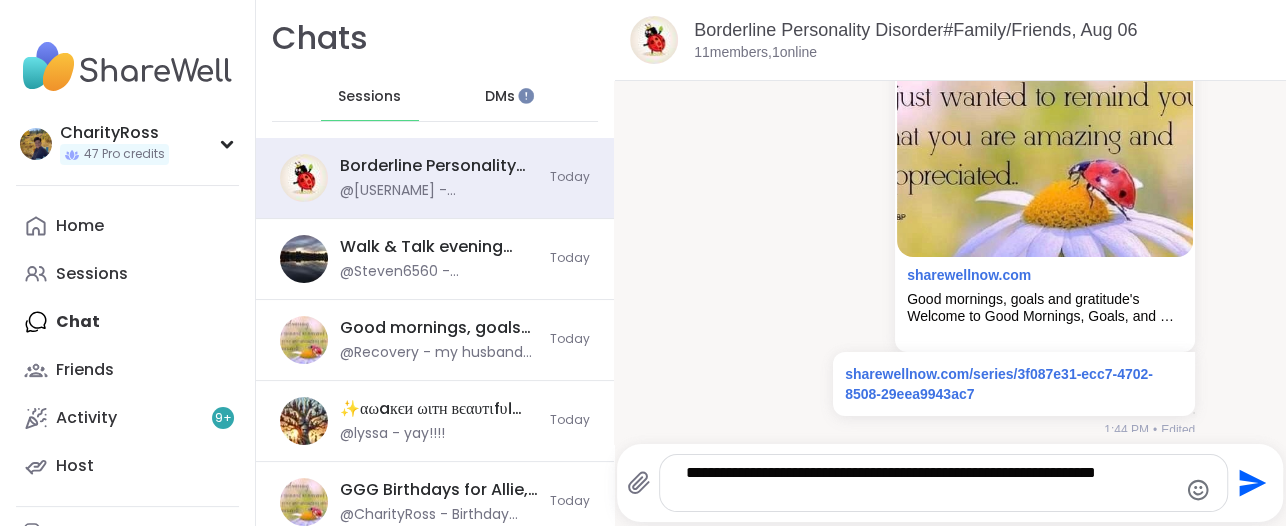 click on "Send" 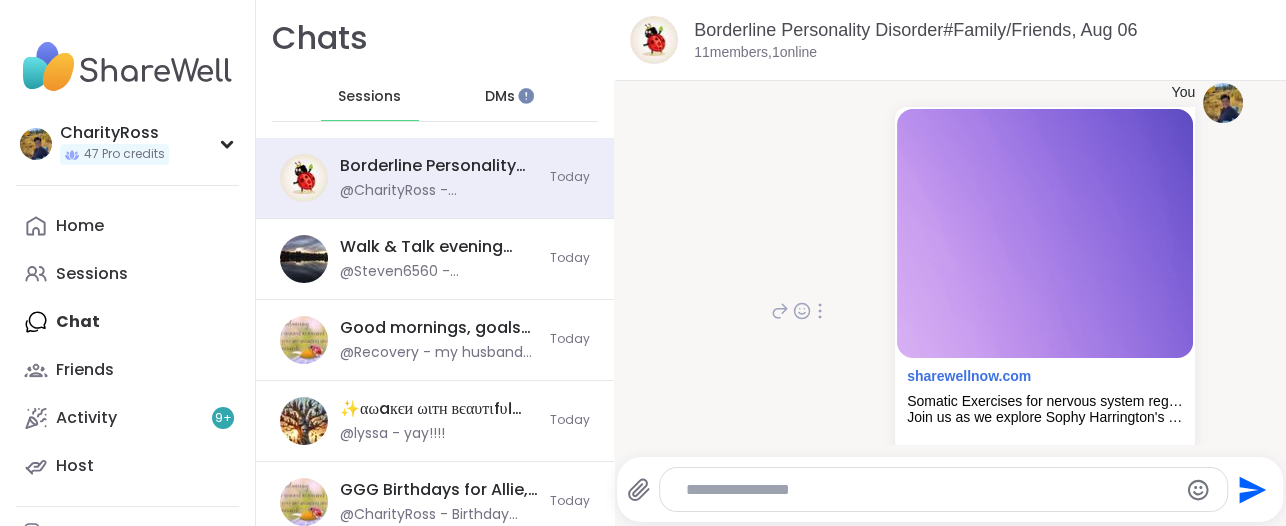 scroll, scrollTop: 974, scrollLeft: 0, axis: vertical 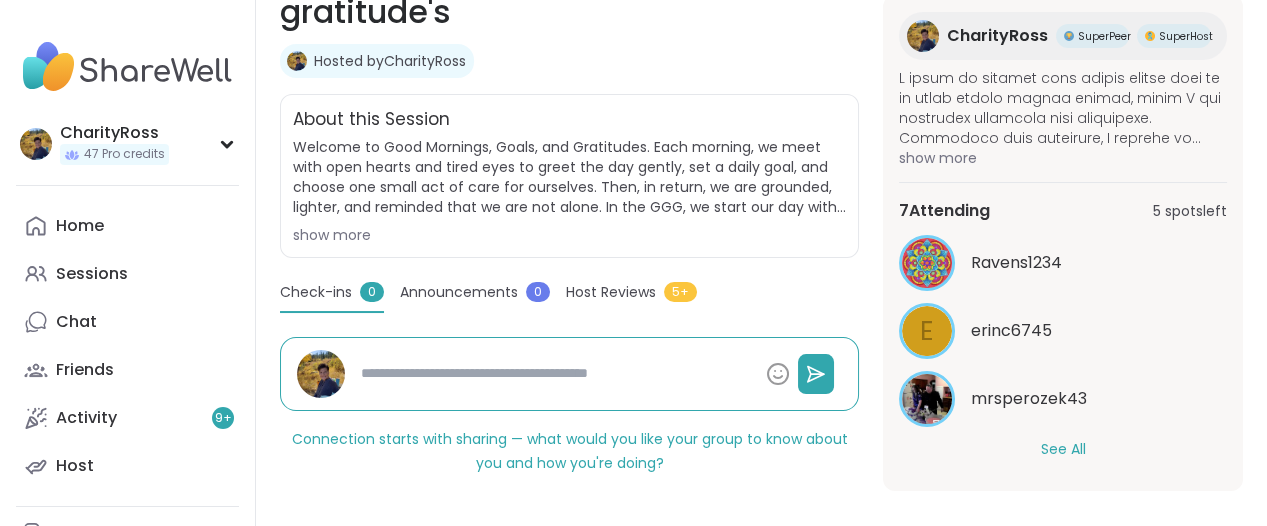 click on "See All" at bounding box center [1063, 449] 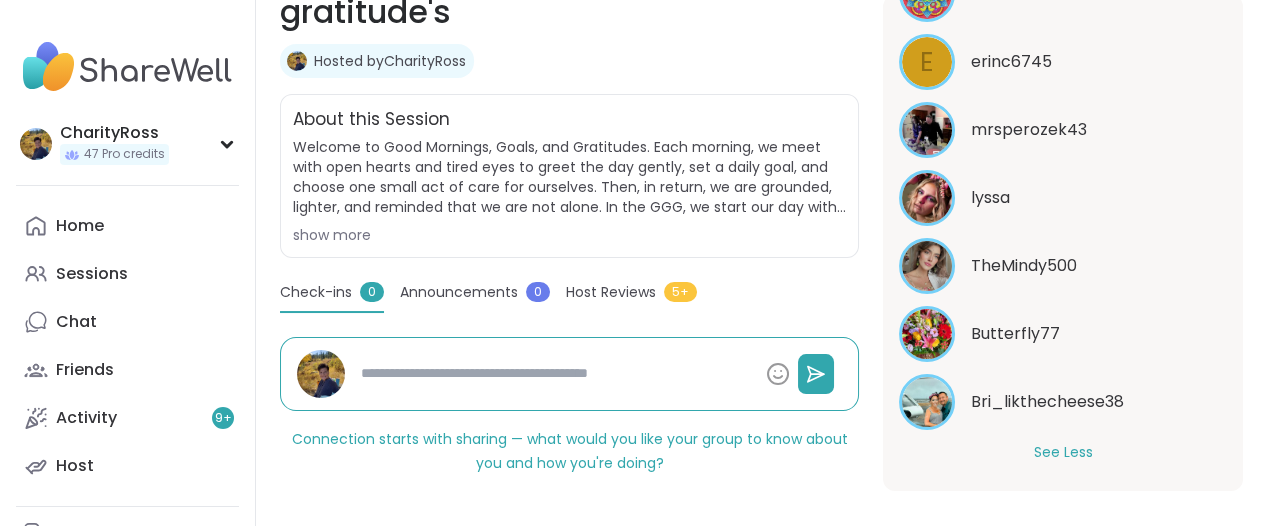 scroll, scrollTop: 593, scrollLeft: 0, axis: vertical 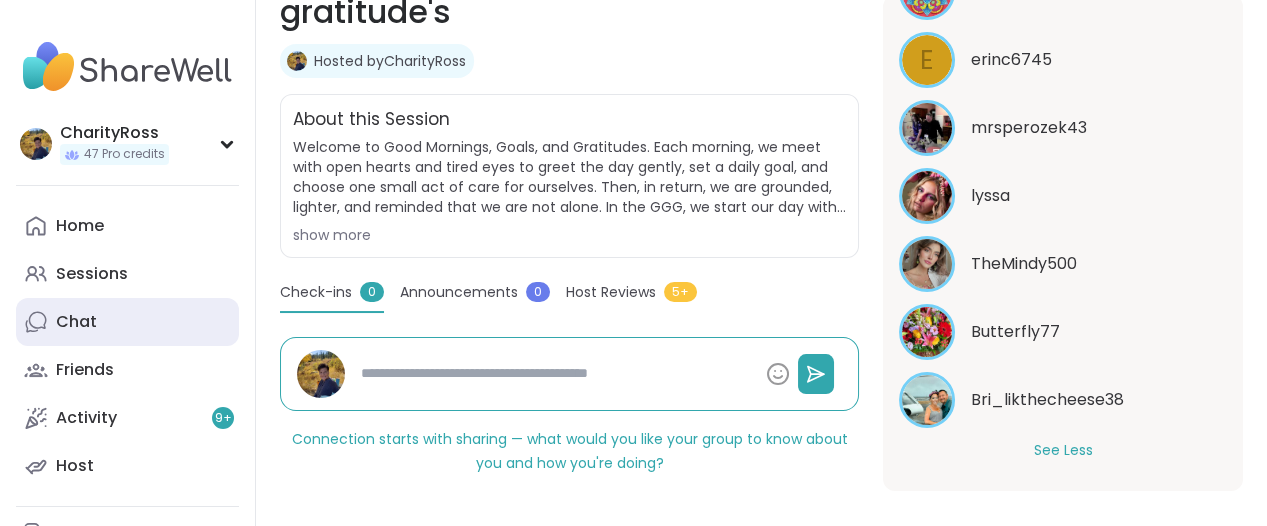 click on "Chat" at bounding box center (76, 322) 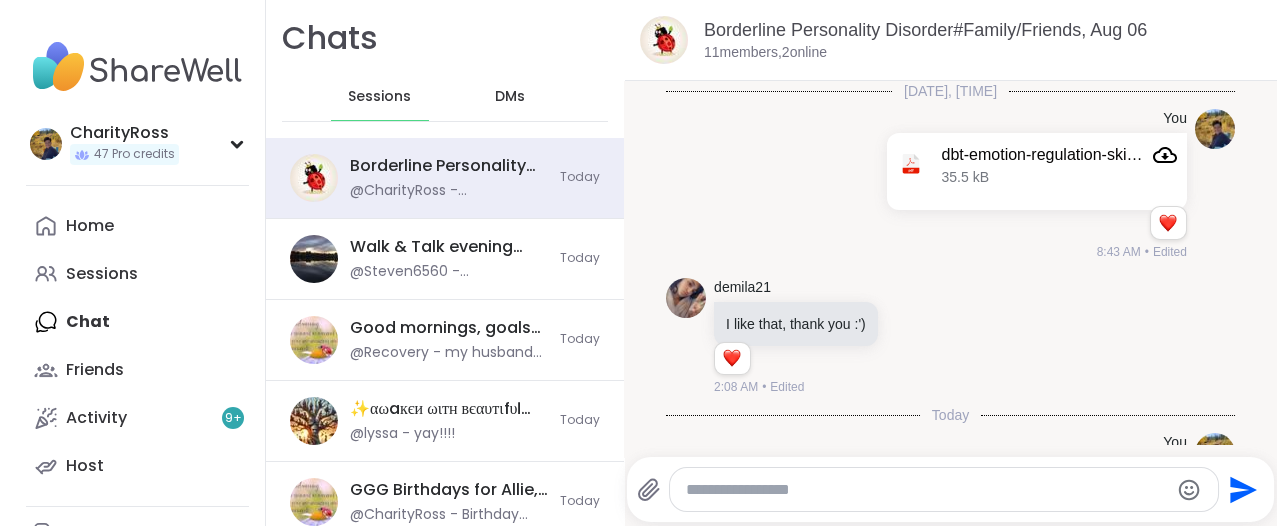 scroll, scrollTop: 0, scrollLeft: 0, axis: both 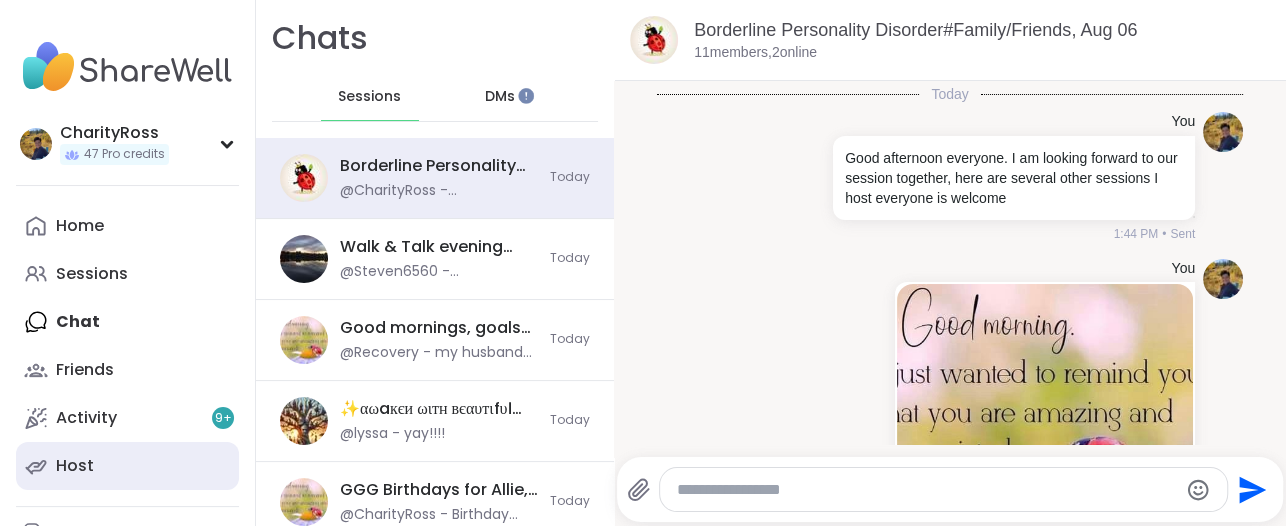 click on "Host" at bounding box center [75, 466] 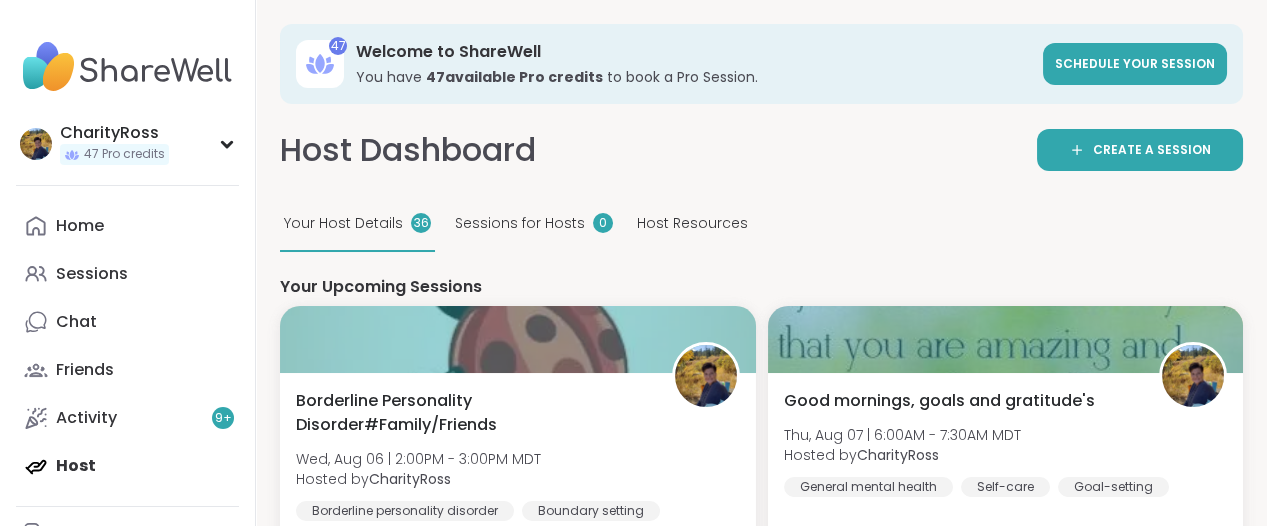 scroll, scrollTop: 0, scrollLeft: 0, axis: both 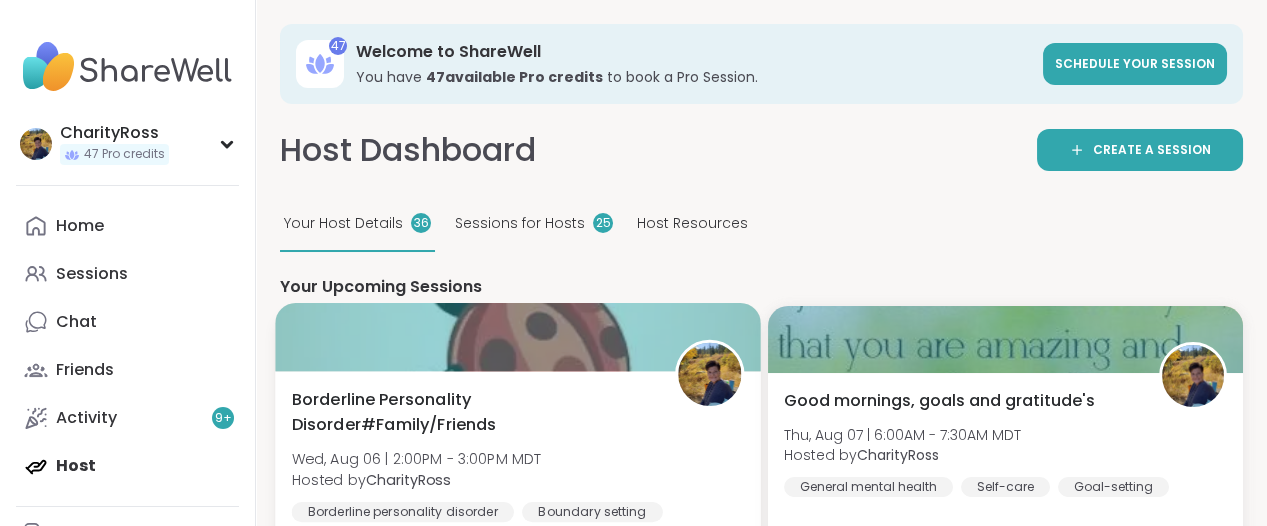 click at bounding box center [517, 337] 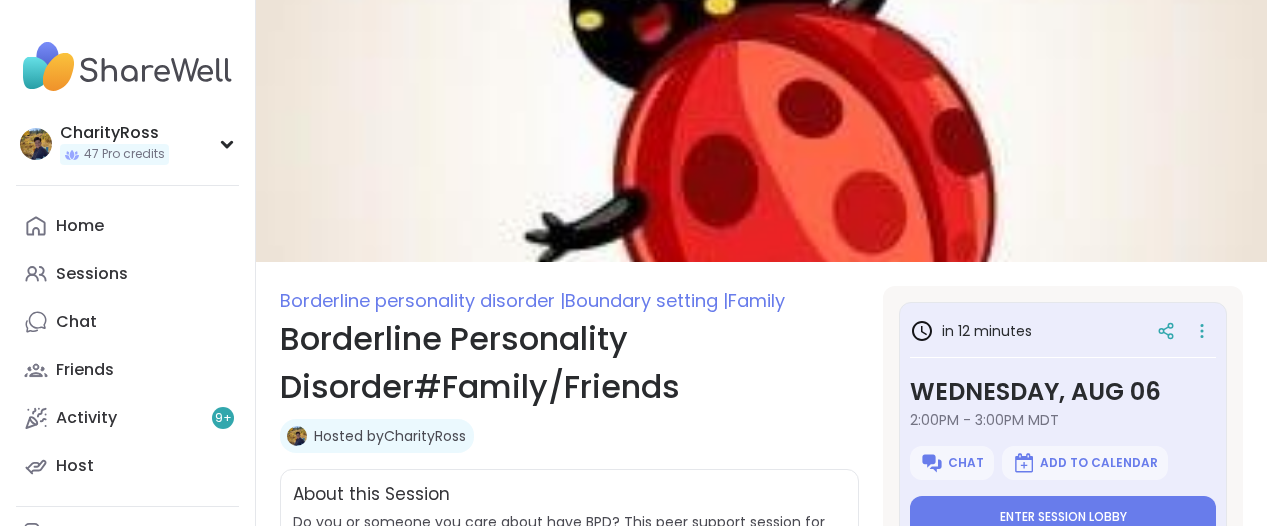scroll, scrollTop: 0, scrollLeft: 0, axis: both 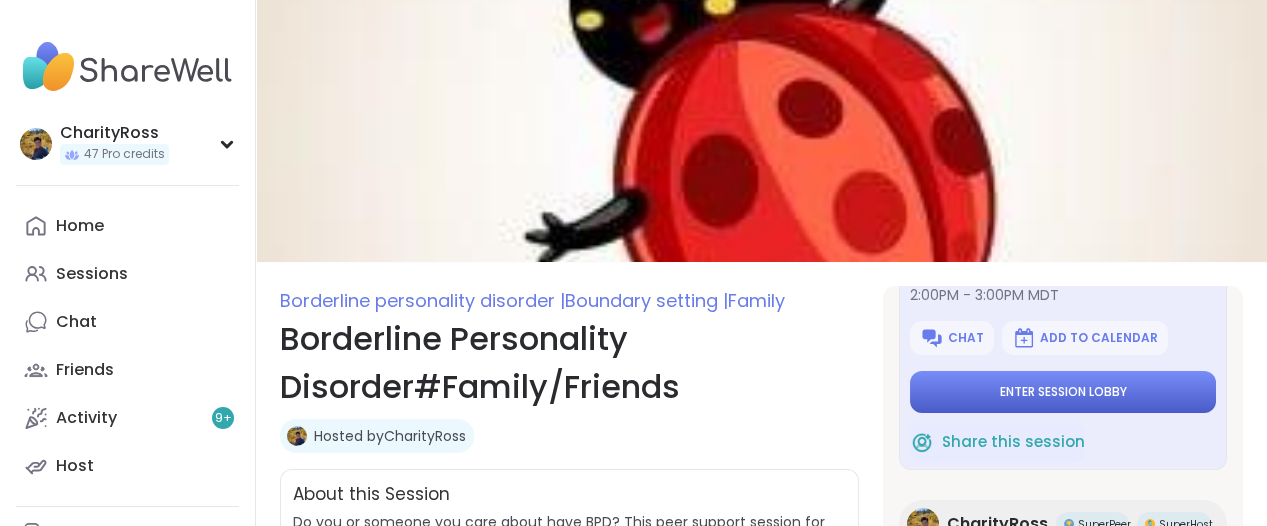 click on "Enter session lobby" at bounding box center (1063, 392) 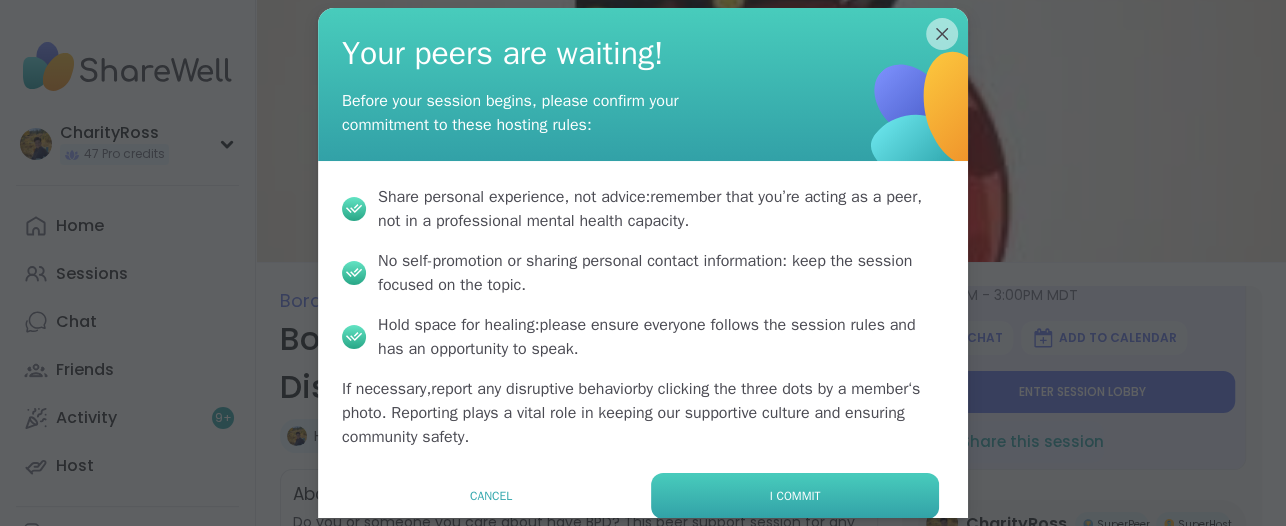 click on "I commit" at bounding box center [795, 496] 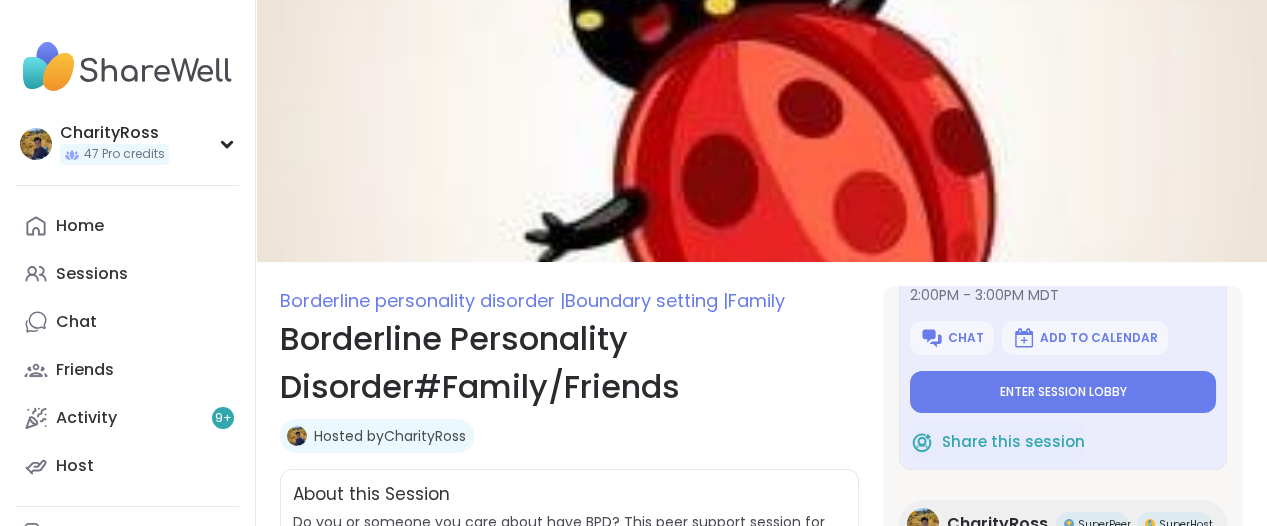 type on "*" 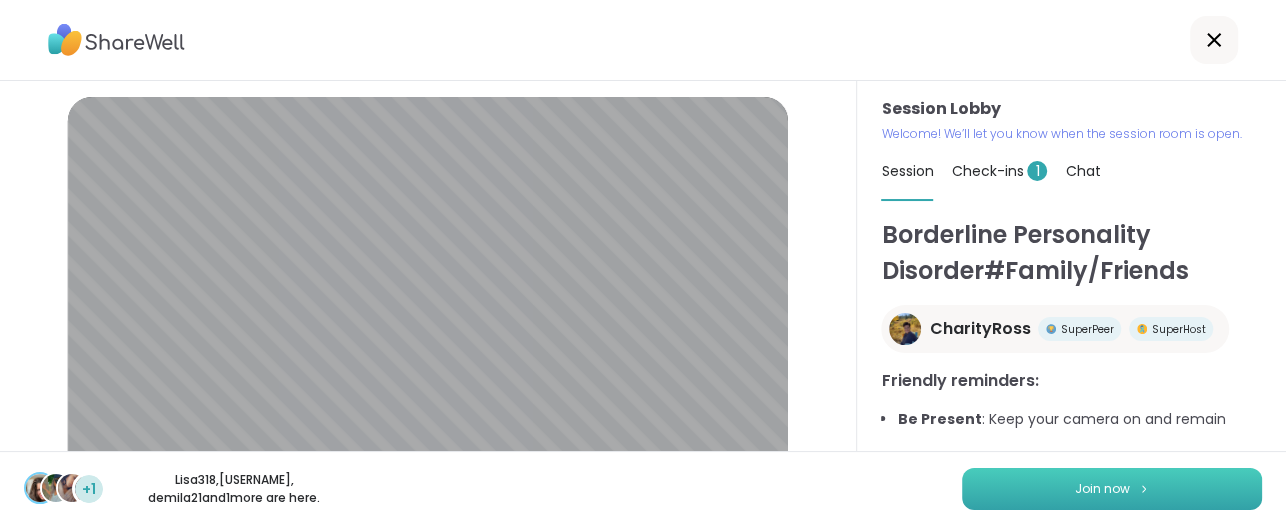 click on "Join now" at bounding box center (1112, 489) 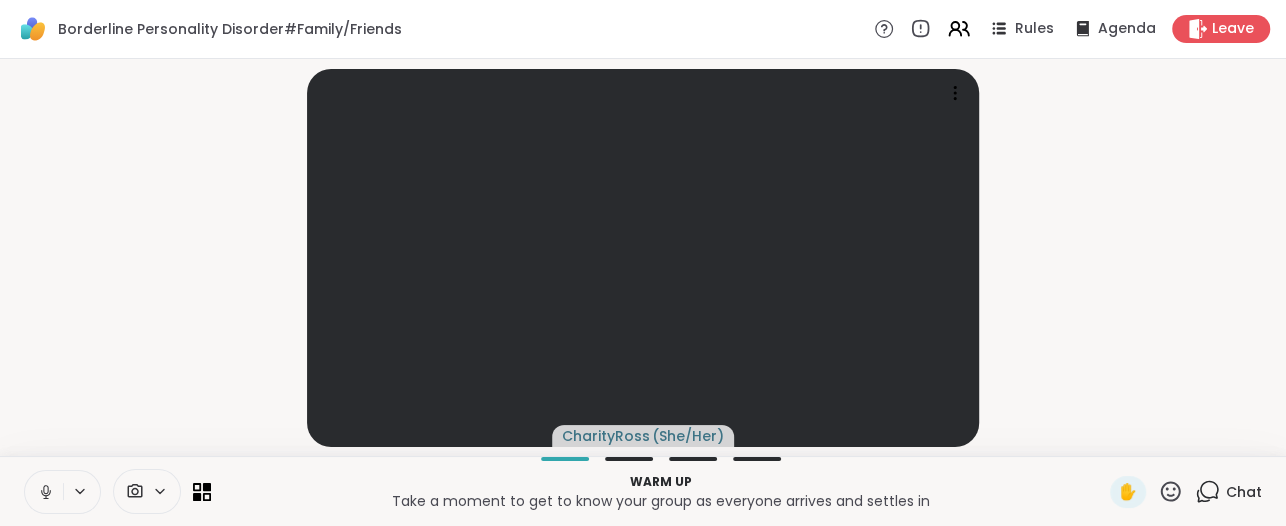click on "[USERNAME] ( She/Her )" at bounding box center [643, 257] 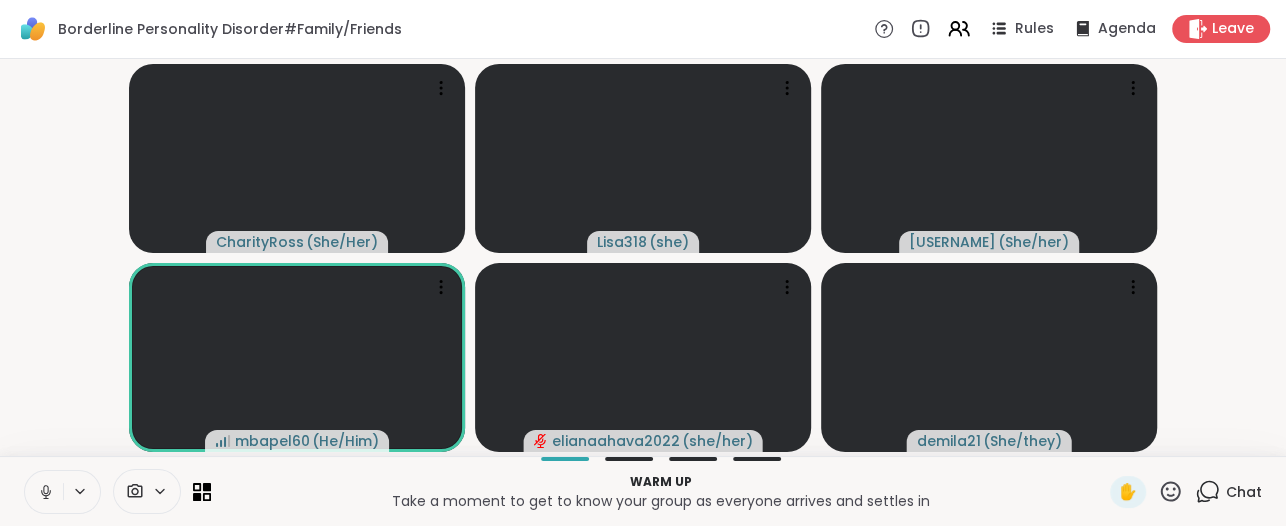 click on "[USERNAME] ( She/Her ) [USERNAME] ( she ) [USERNAME] ( She/her ) [USERNAME] ( He/Him ) [USERNAME] ( she/her ) [USERNAME] ( She/they )" at bounding box center (643, 257) 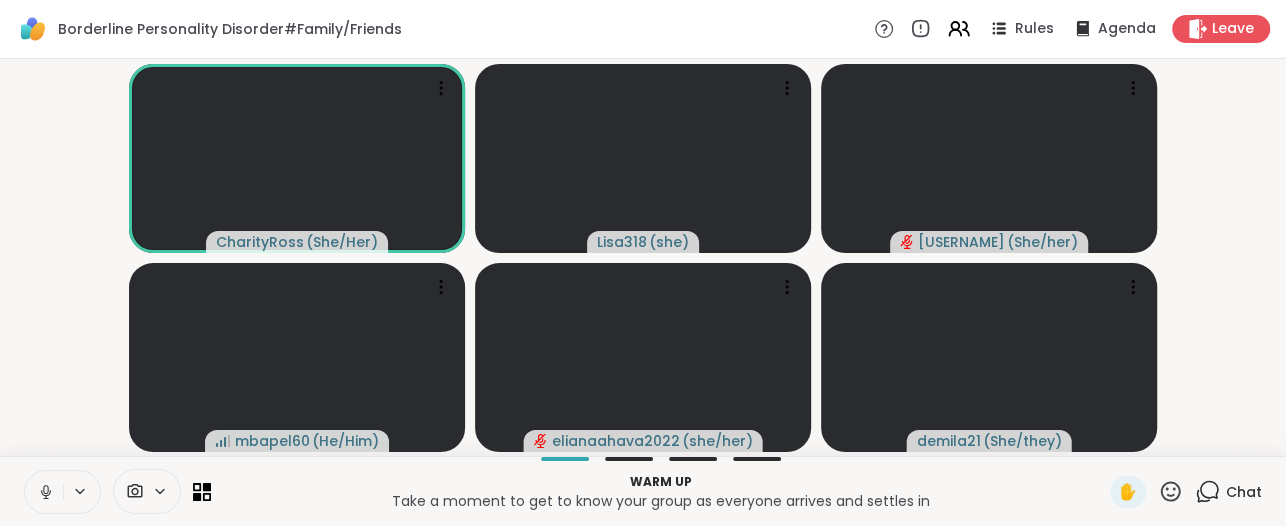click 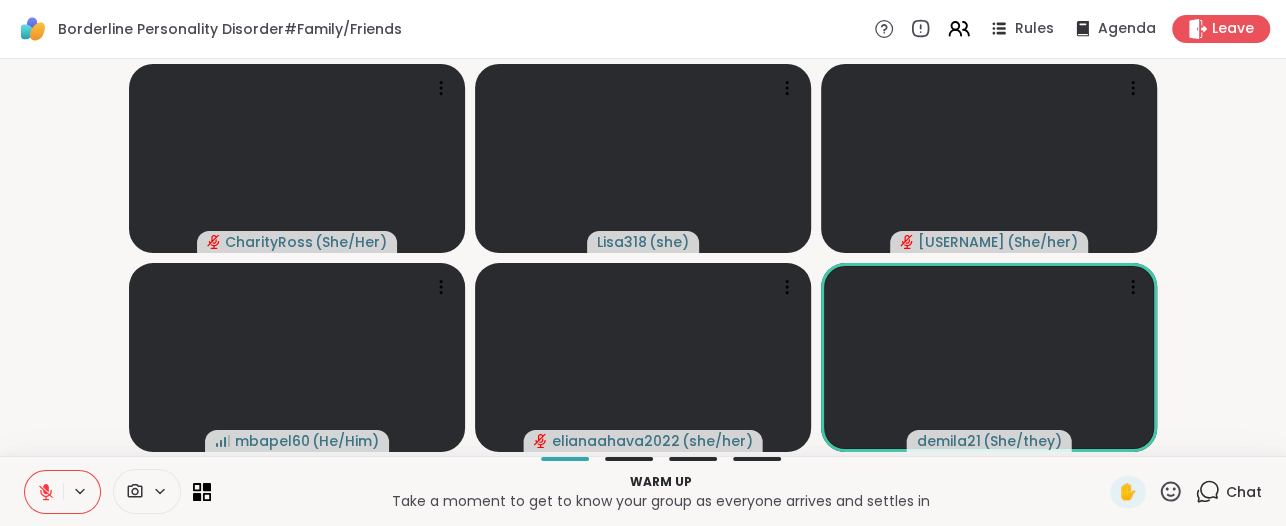 click 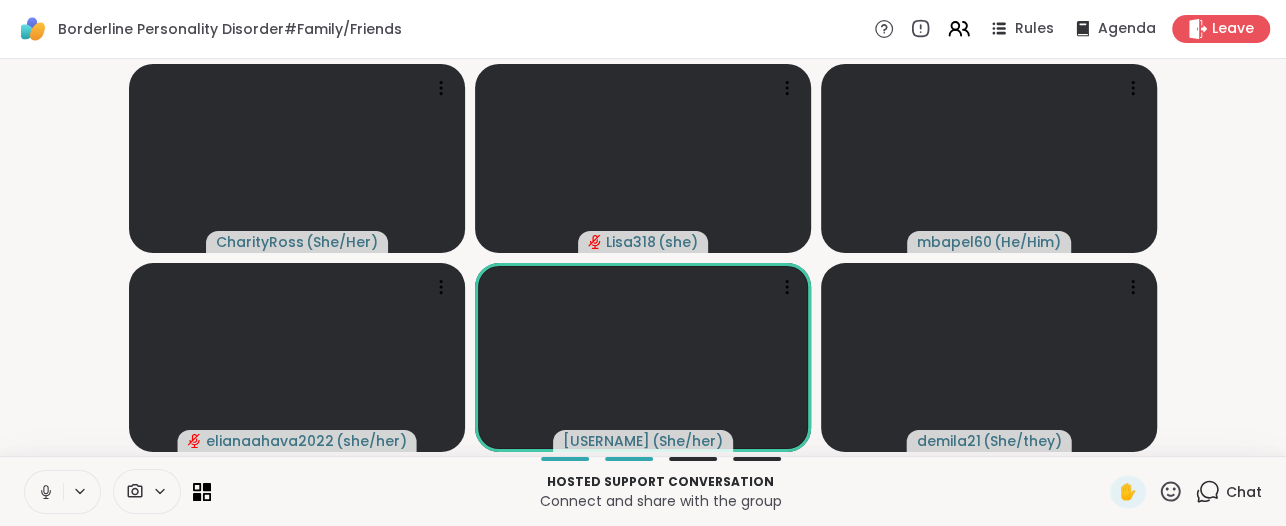 click 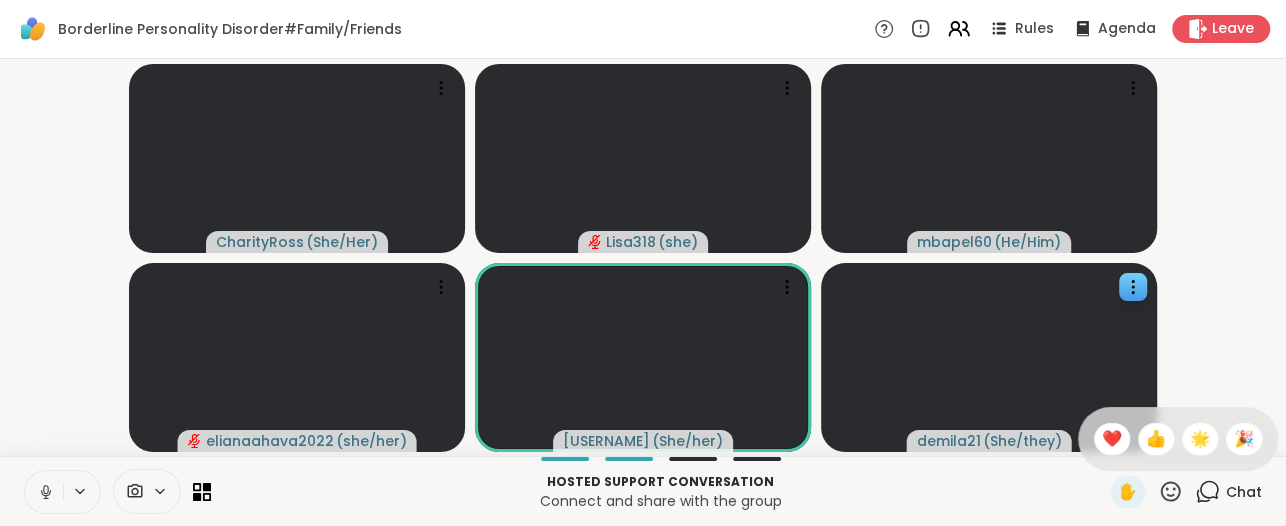 click on "👍" at bounding box center [1156, 439] 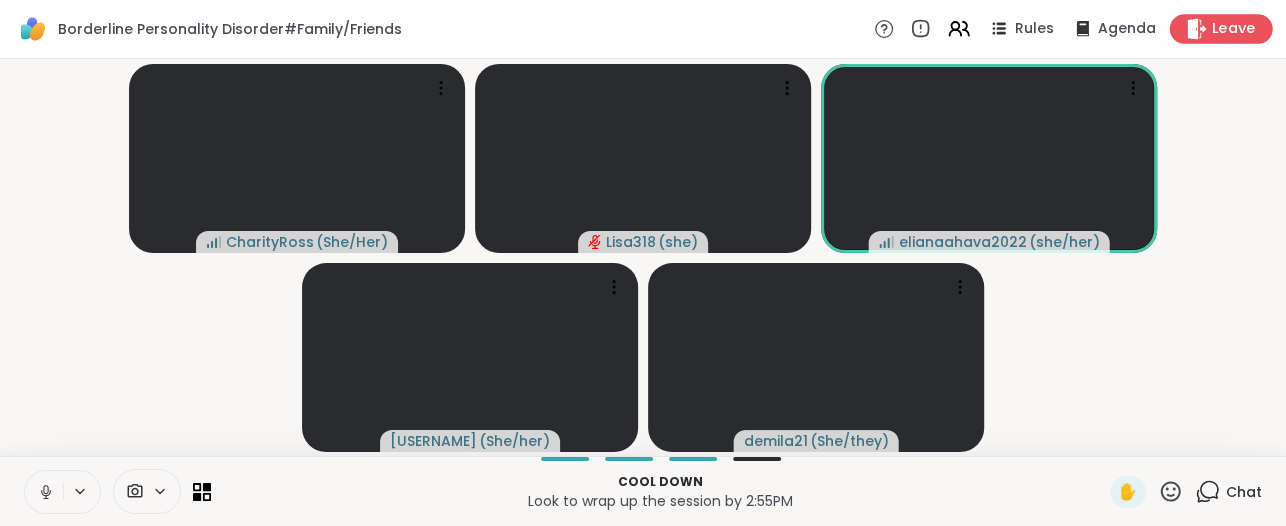 click on "Leave" at bounding box center (1234, 29) 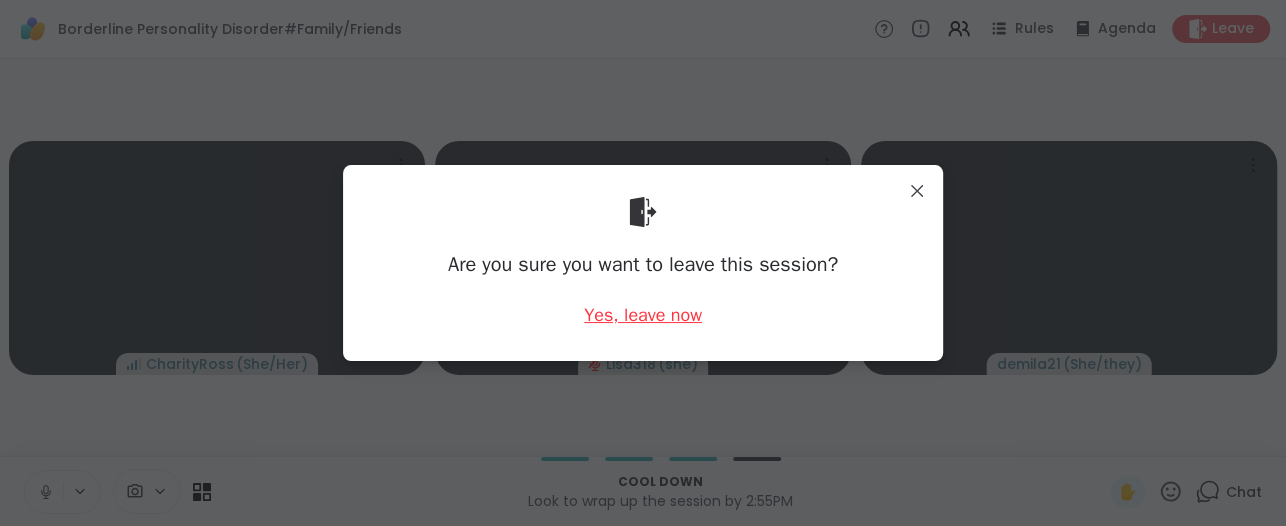 click on "Yes, leave now" at bounding box center [643, 315] 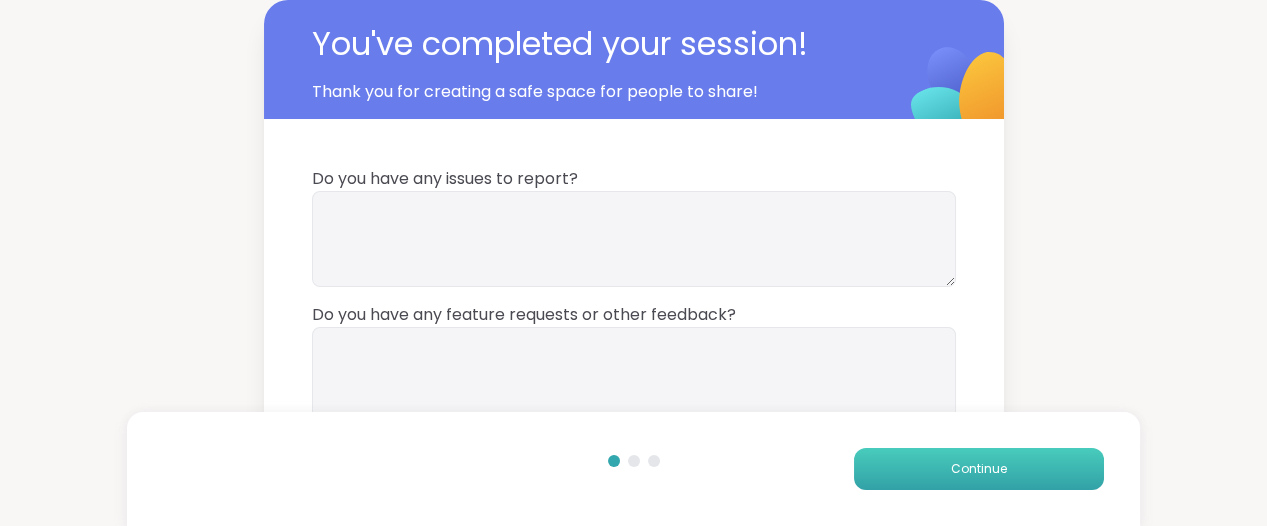 click on "Continue" at bounding box center [979, 469] 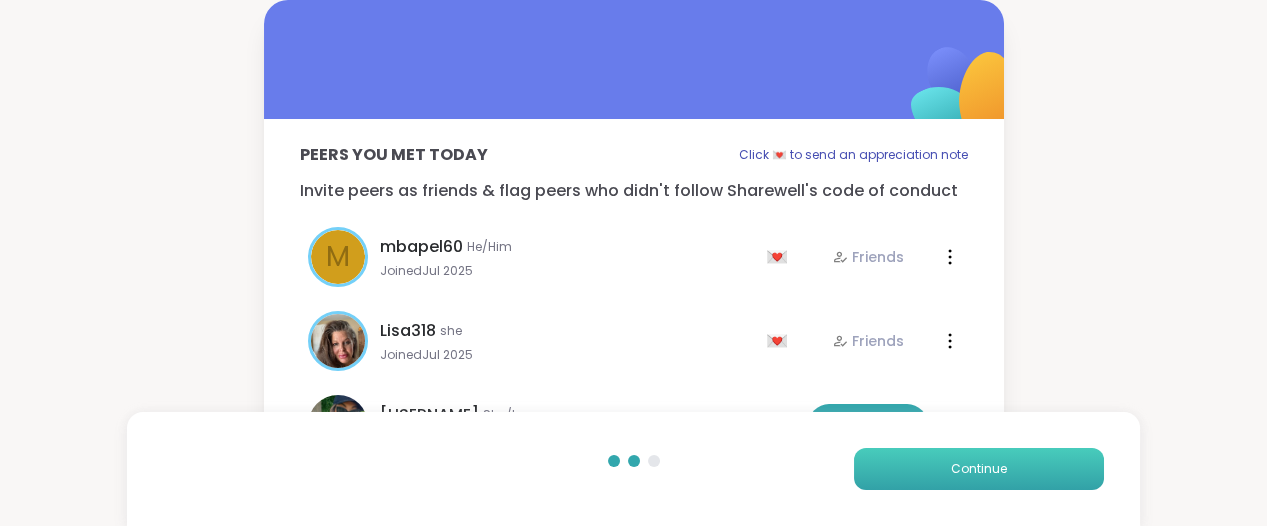 click on "Continue" at bounding box center (979, 469) 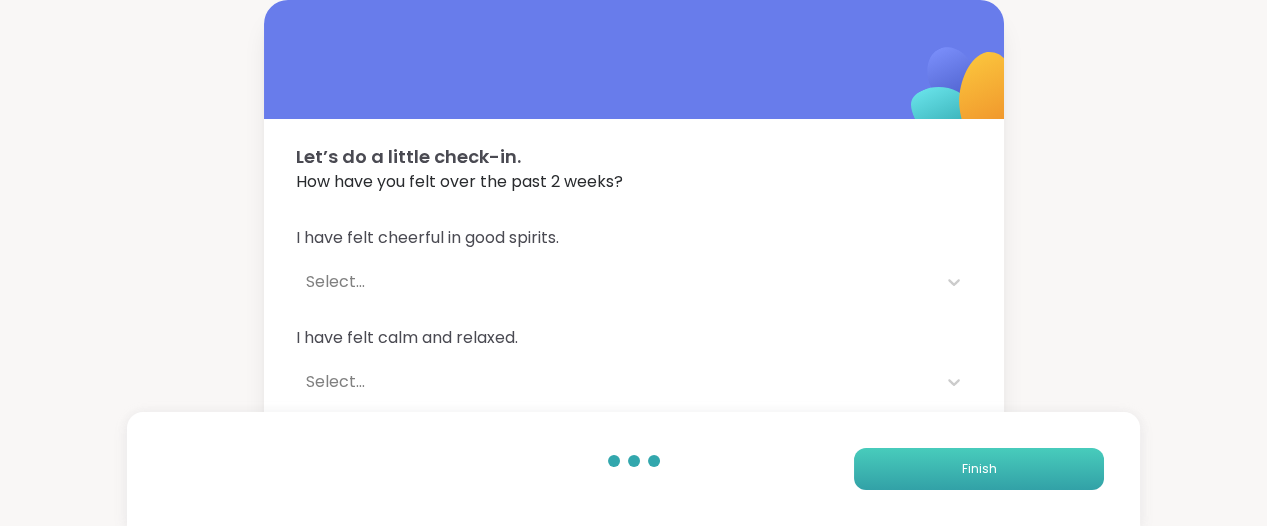 click on "Finish" at bounding box center (979, 469) 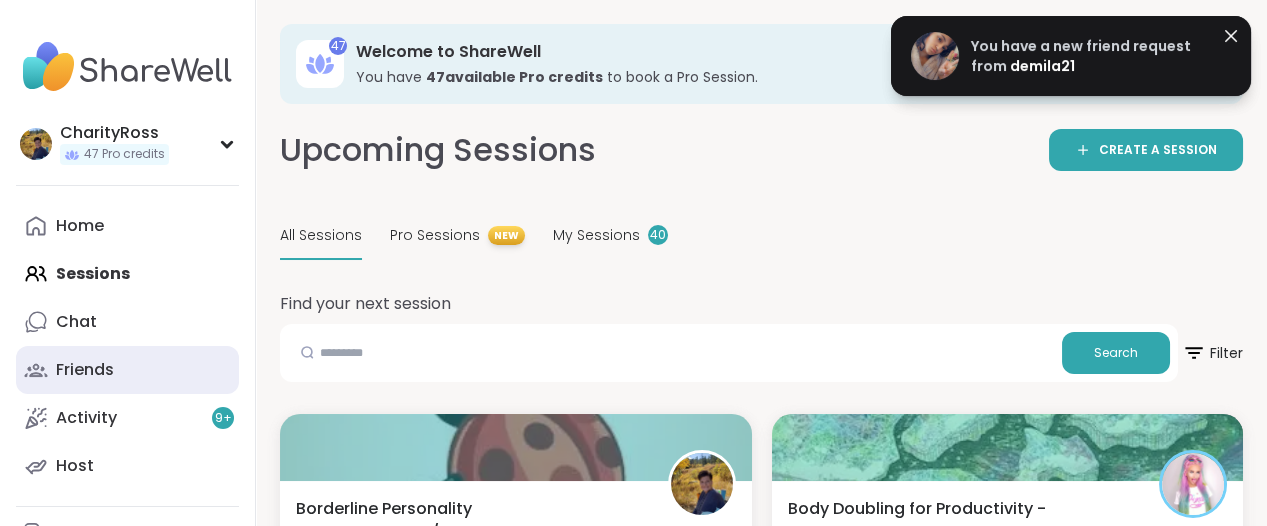 click on "Friends" at bounding box center (85, 370) 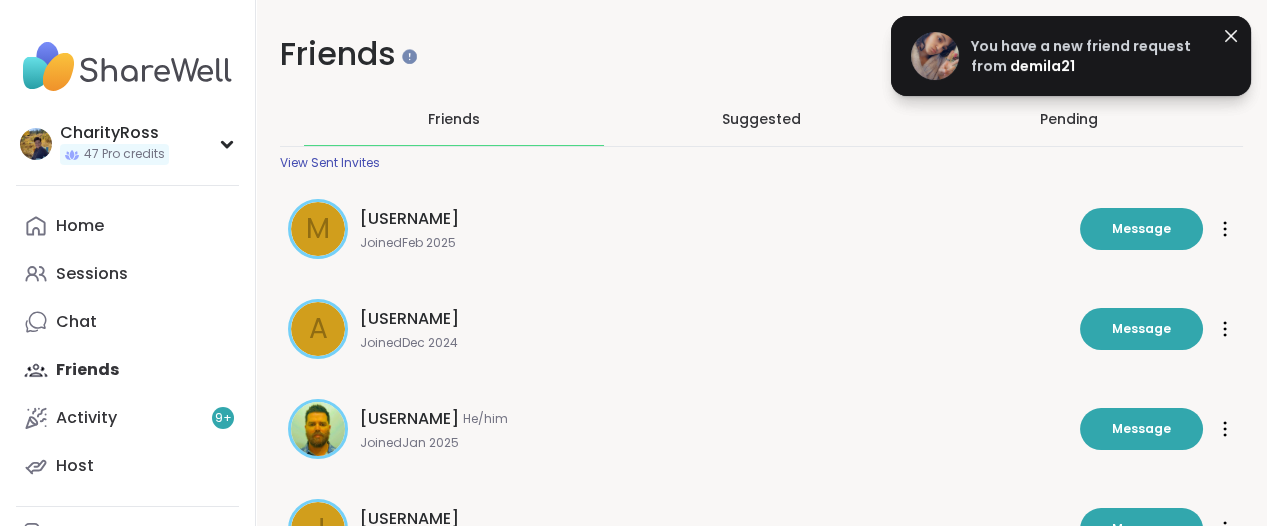 scroll, scrollTop: 0, scrollLeft: 0, axis: both 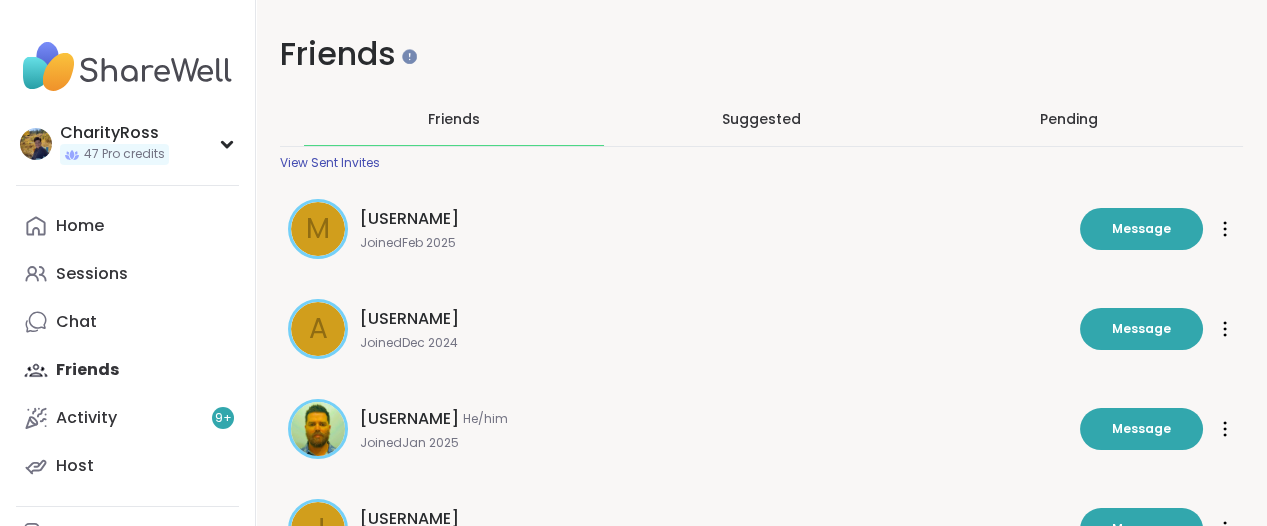 click on "Pending" at bounding box center [1069, 119] 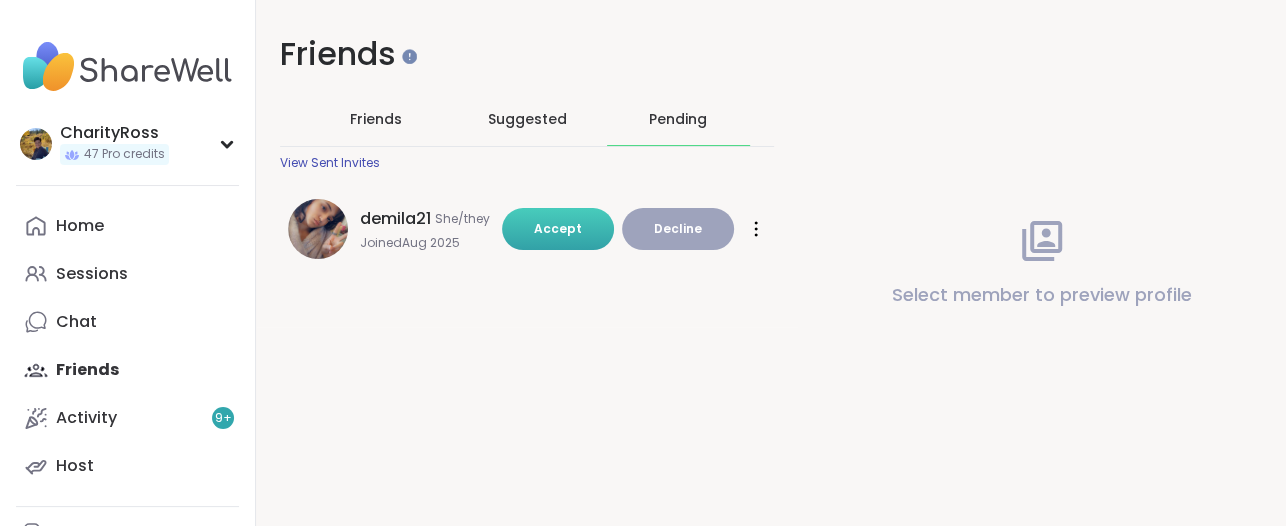 click on "Accept" at bounding box center (558, 229) 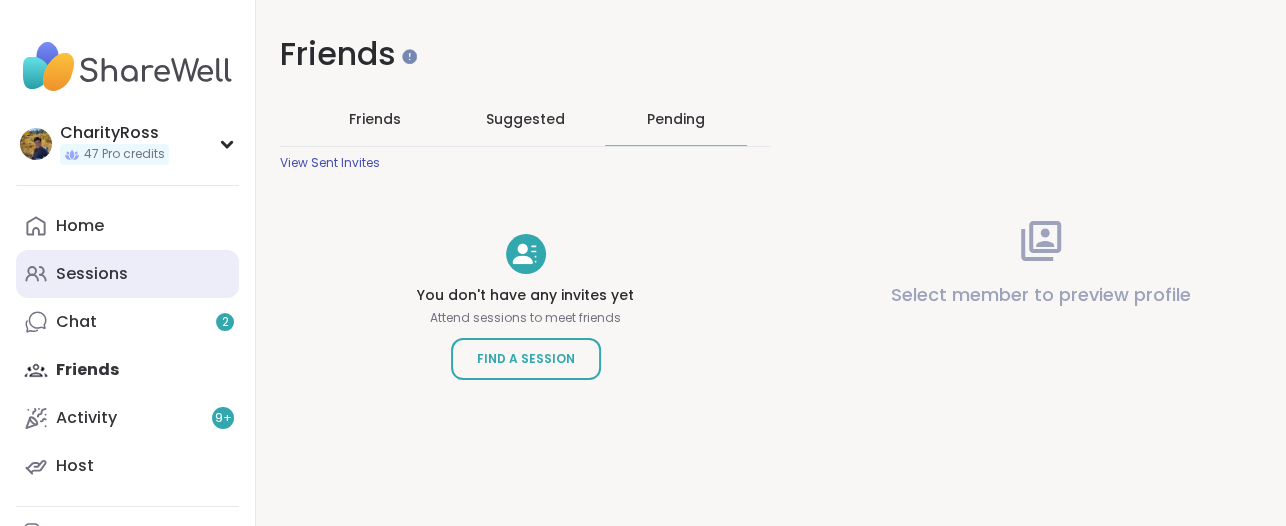 click on "Sessions" at bounding box center (127, 274) 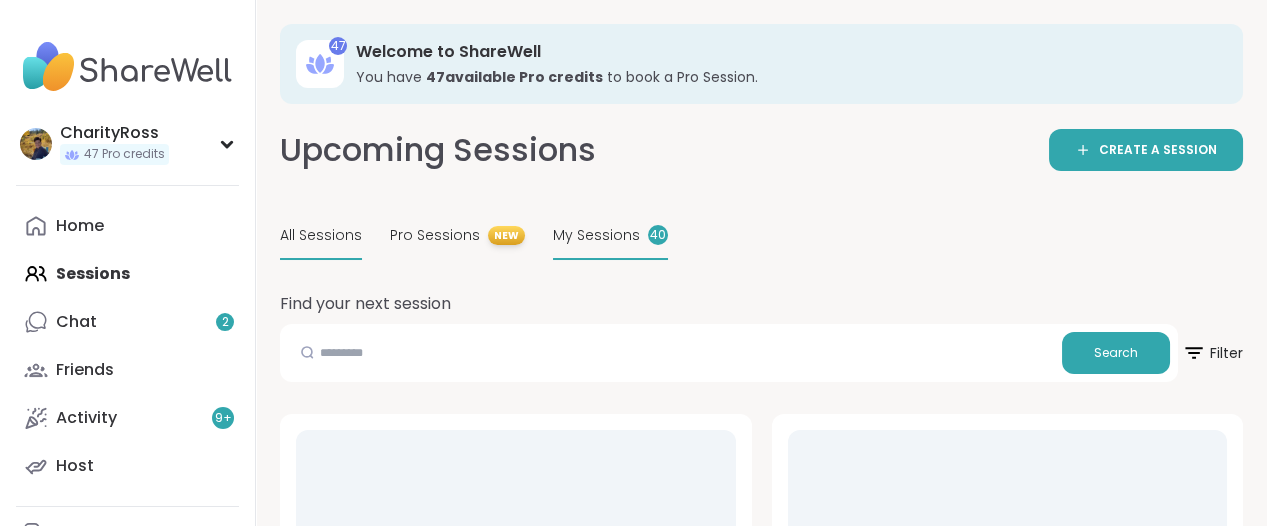 click on "My Sessions" at bounding box center [596, 235] 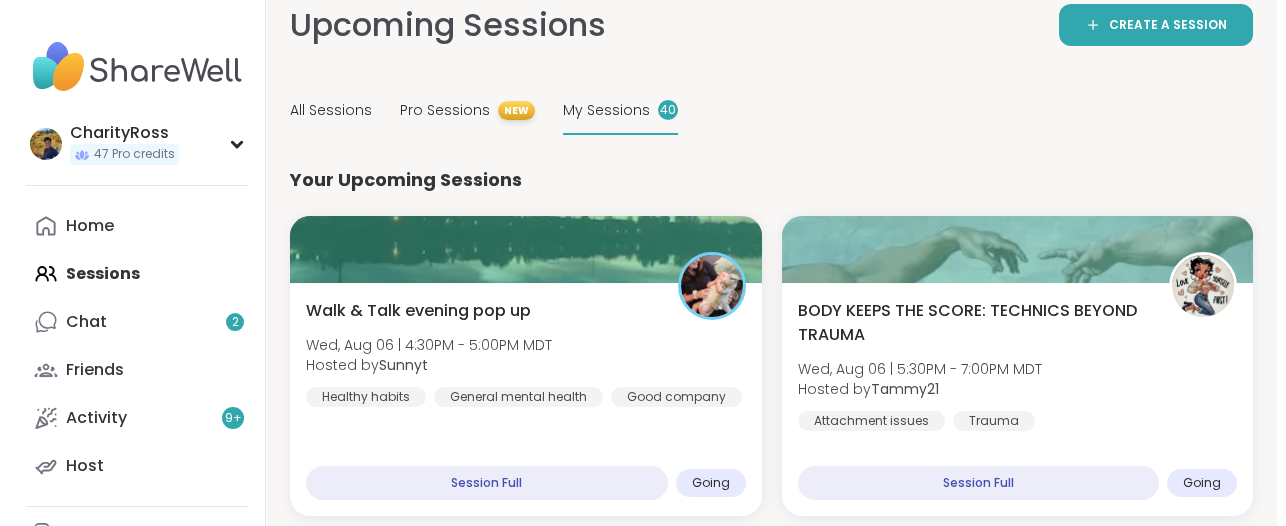 scroll, scrollTop: 250, scrollLeft: 0, axis: vertical 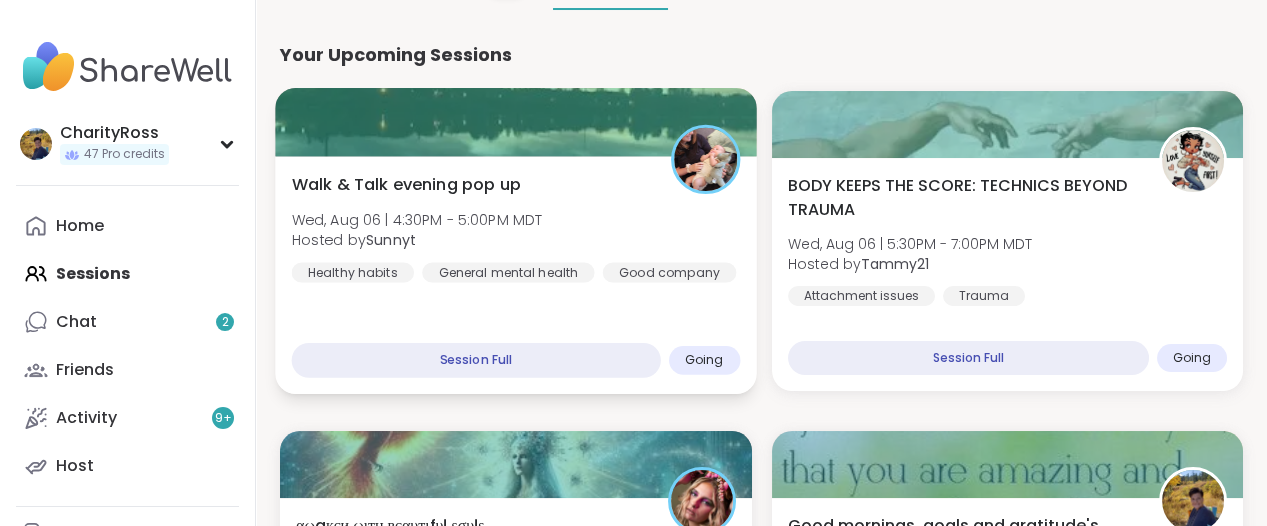 click on "Walk & Talk evening pop up Wed, [DATE] | 4:30PM - 5:00PM MDT Hosted by [USERNAME] Healthy habits General mental health Good company Session Full Going" at bounding box center [515, 275] 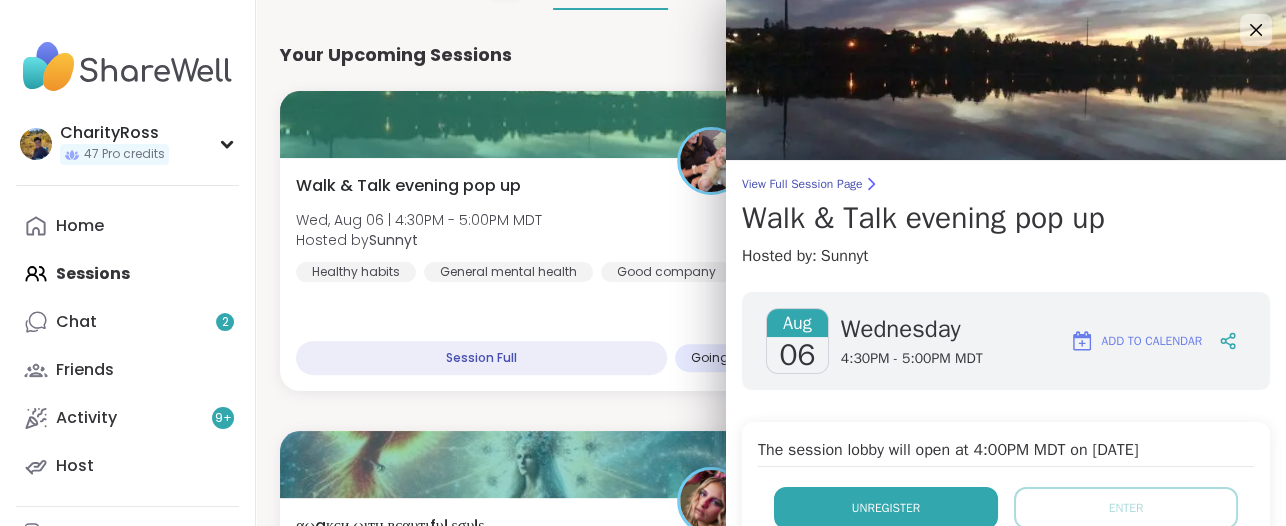 click on "Unregister" at bounding box center [886, 508] 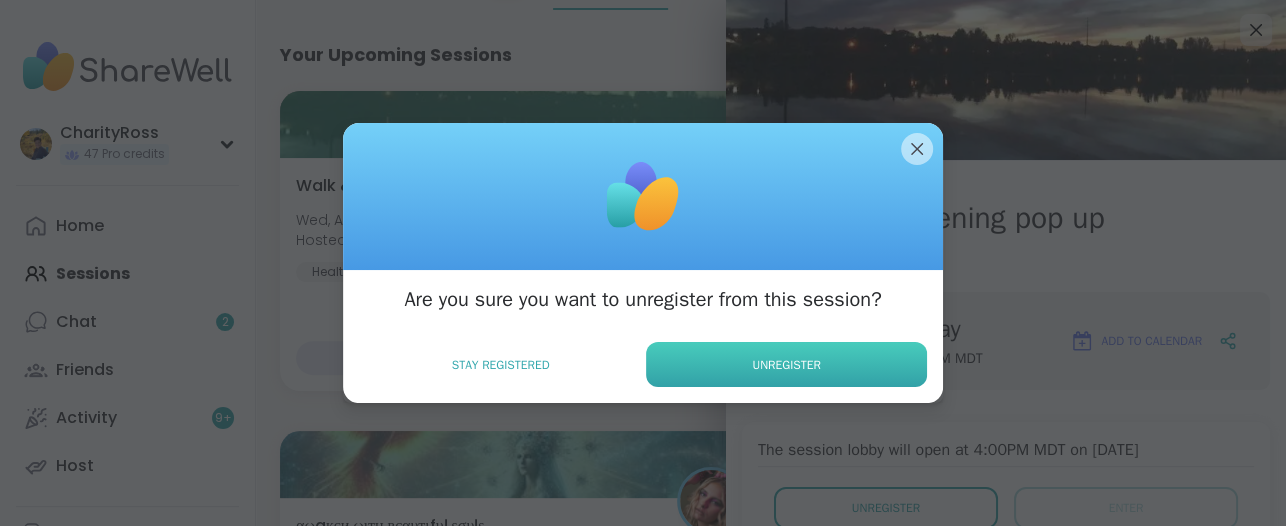 click on "Unregister" at bounding box center [786, 364] 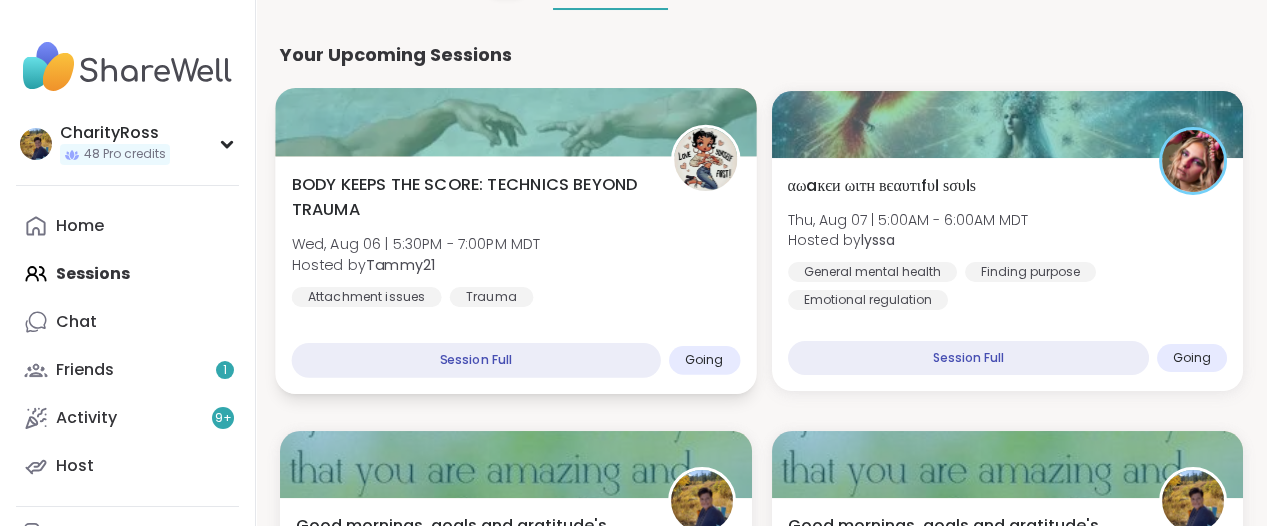 click on "BODY KEEPS THE SCORE: TECHNICS BEYOND TRAUMA Wed, [DATE] | 5:30PM - 7:00PM MDT Hosted by [USERNAME] Attachment issues Trauma" at bounding box center (516, 240) 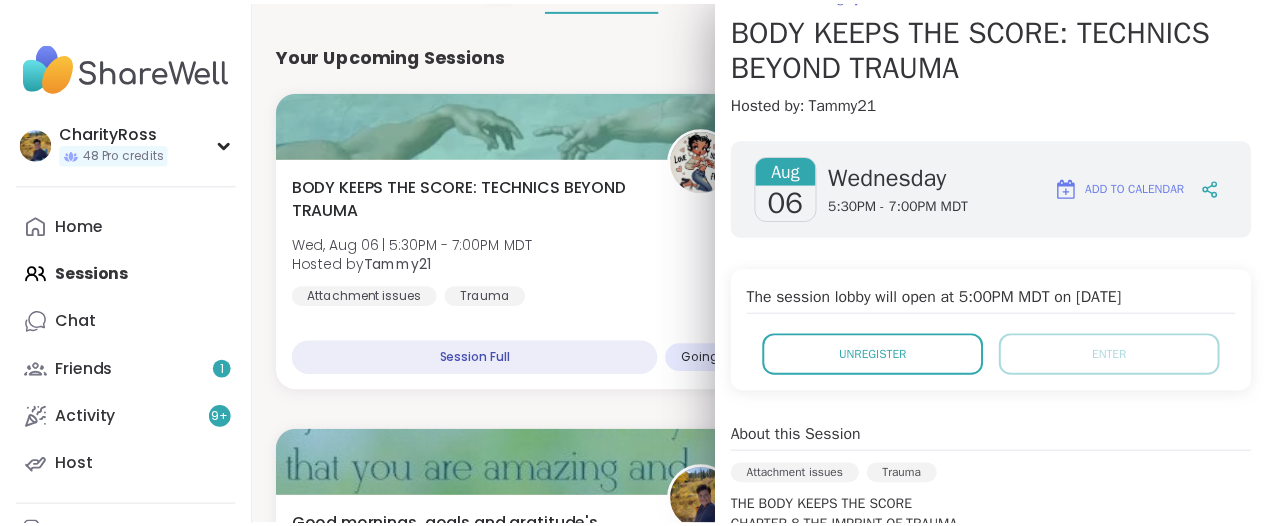 scroll, scrollTop: 250, scrollLeft: 0, axis: vertical 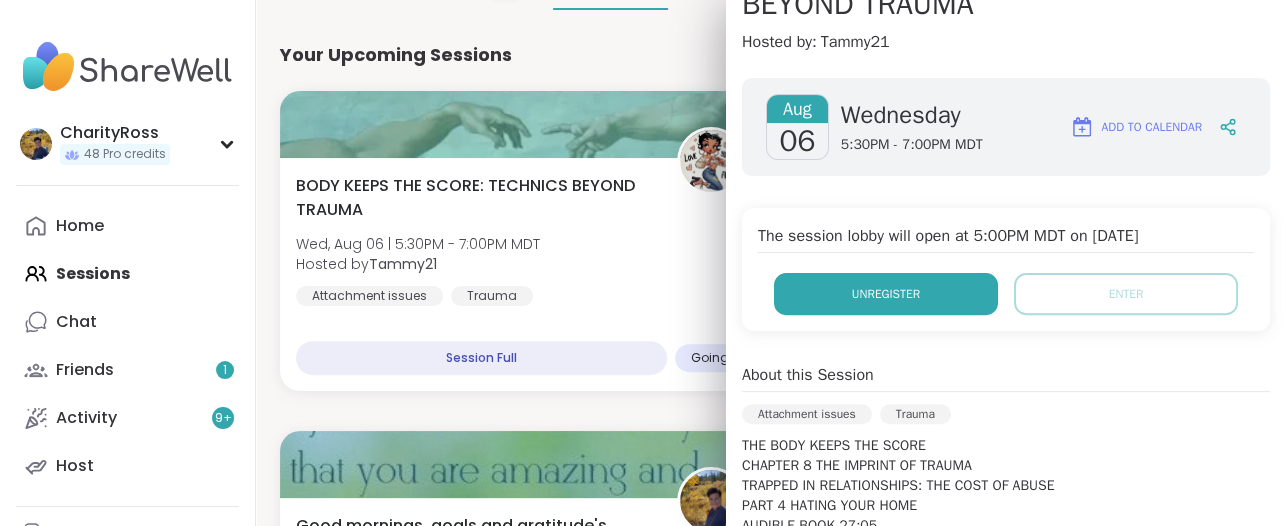 click on "Unregister" at bounding box center (886, 294) 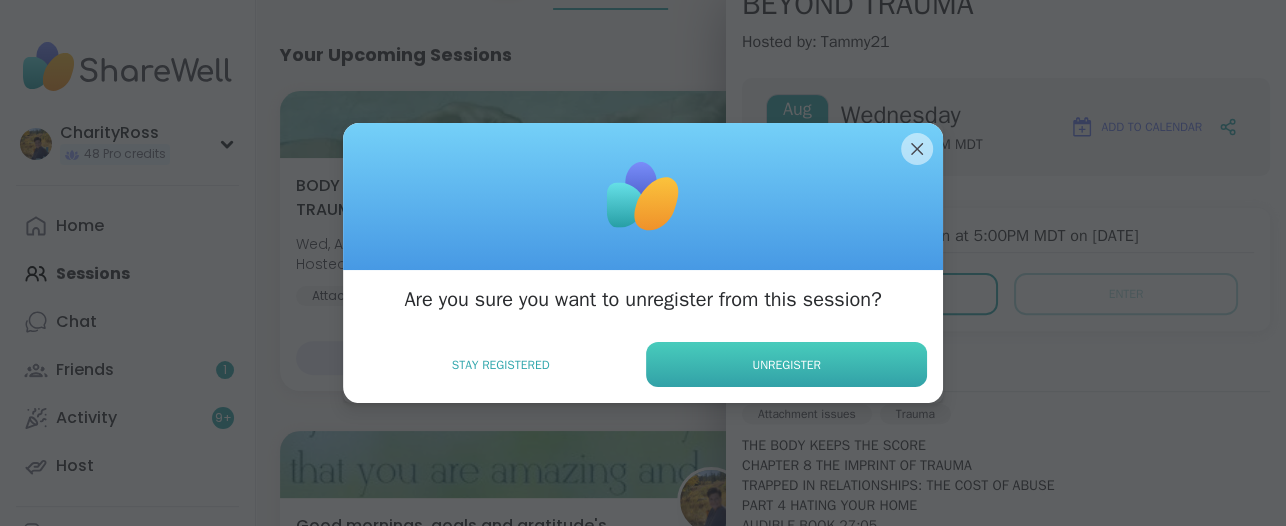 click on "Unregister" at bounding box center (786, 364) 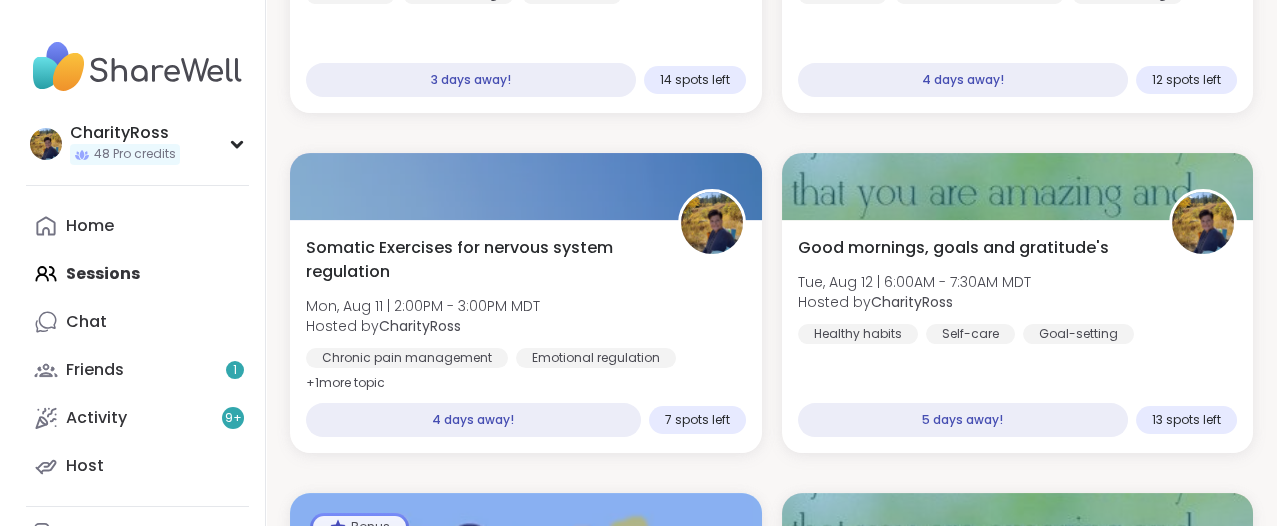 scroll, scrollTop: 1250, scrollLeft: 0, axis: vertical 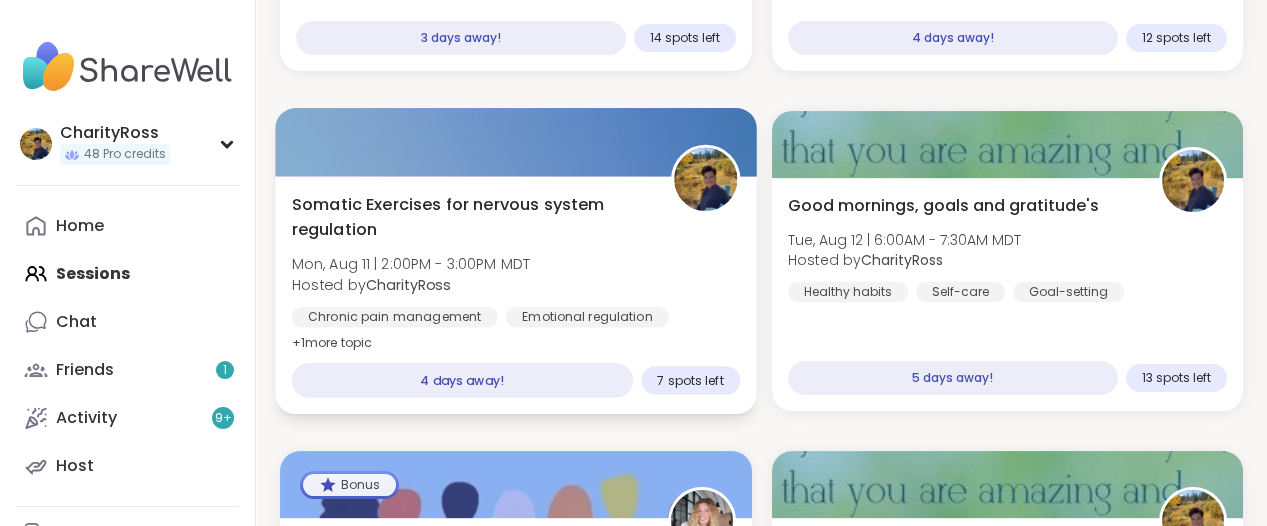 click on "Somatic Exercises for nervous system regulation Mon, [DATE] | 2:00PM - 3:00PM MDT Hosted by [USERNAME] Chronic pain management Emotional regulation Breathwork + 1  more topic" at bounding box center [516, 274] 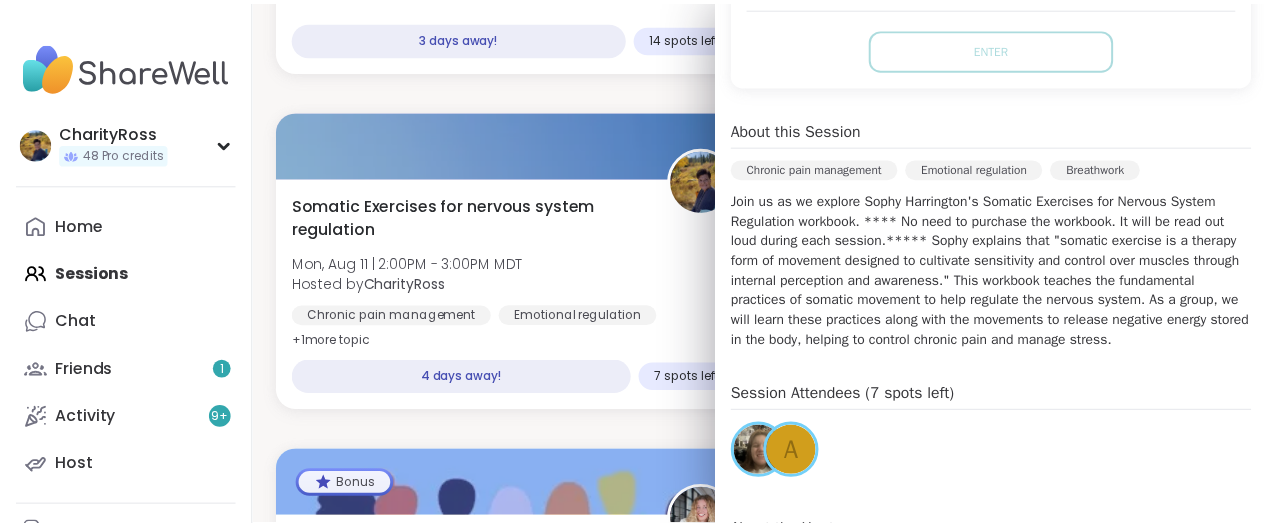 scroll, scrollTop: 625, scrollLeft: 0, axis: vertical 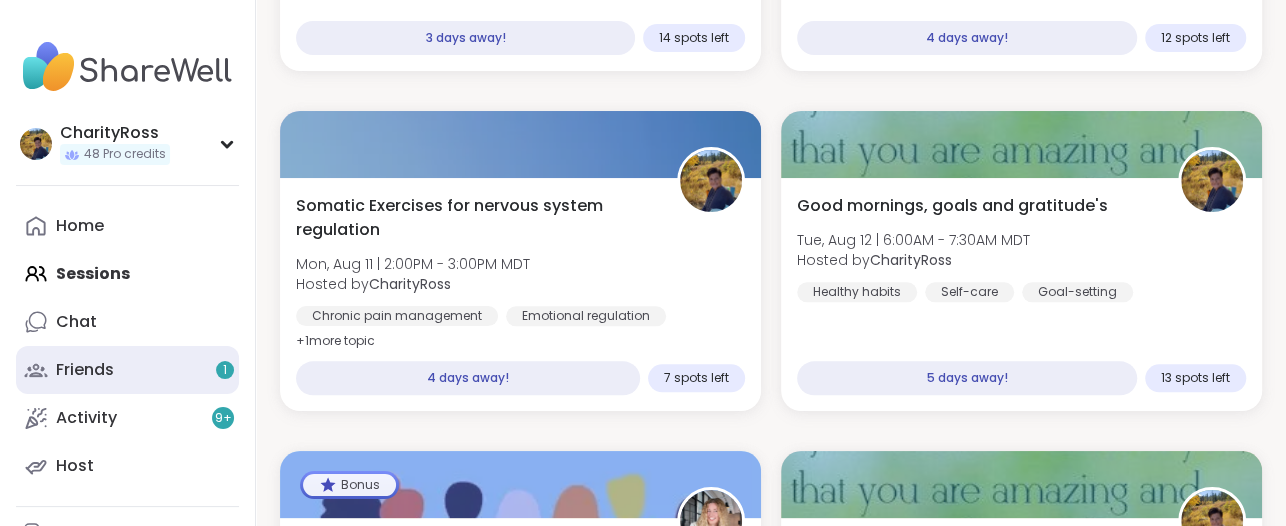 click on "Friends 1" at bounding box center (127, 370) 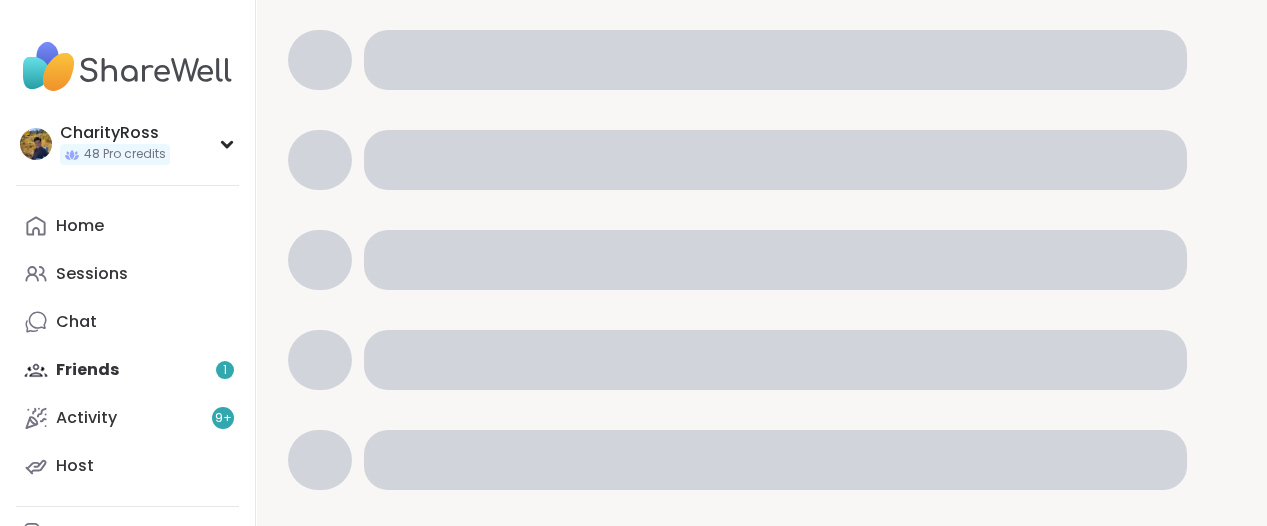 scroll, scrollTop: 0, scrollLeft: 0, axis: both 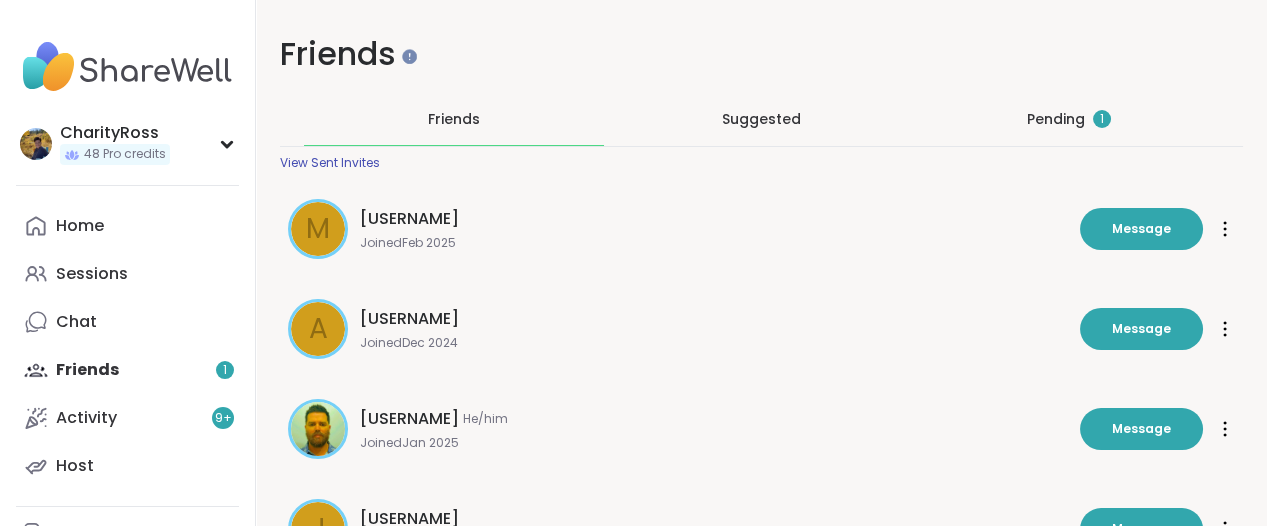 click on "Pending   1" at bounding box center [1069, 119] 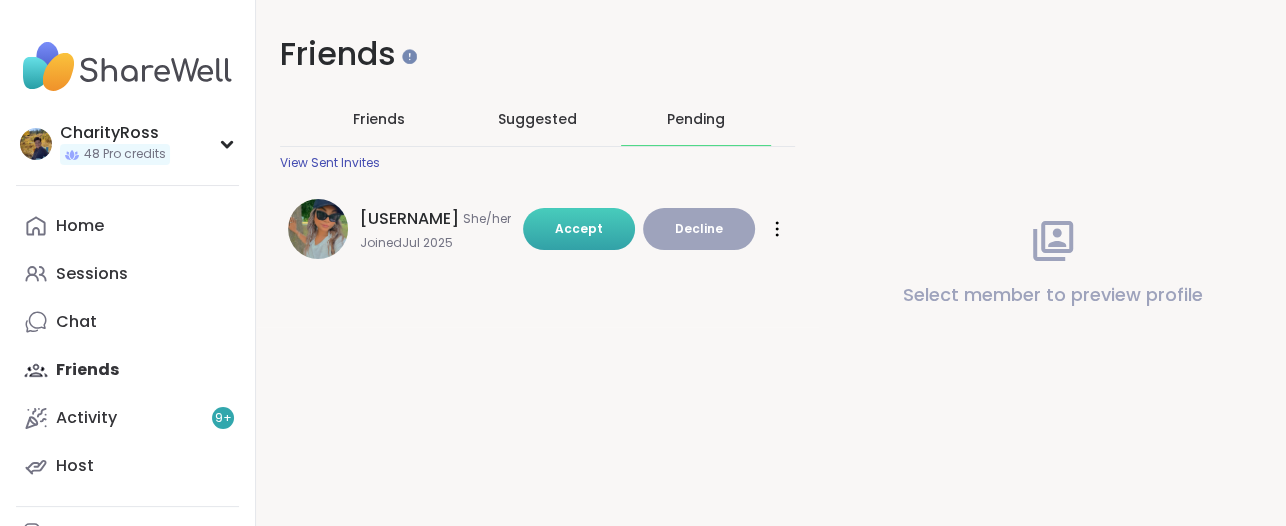 click on "Accept" at bounding box center (579, 229) 